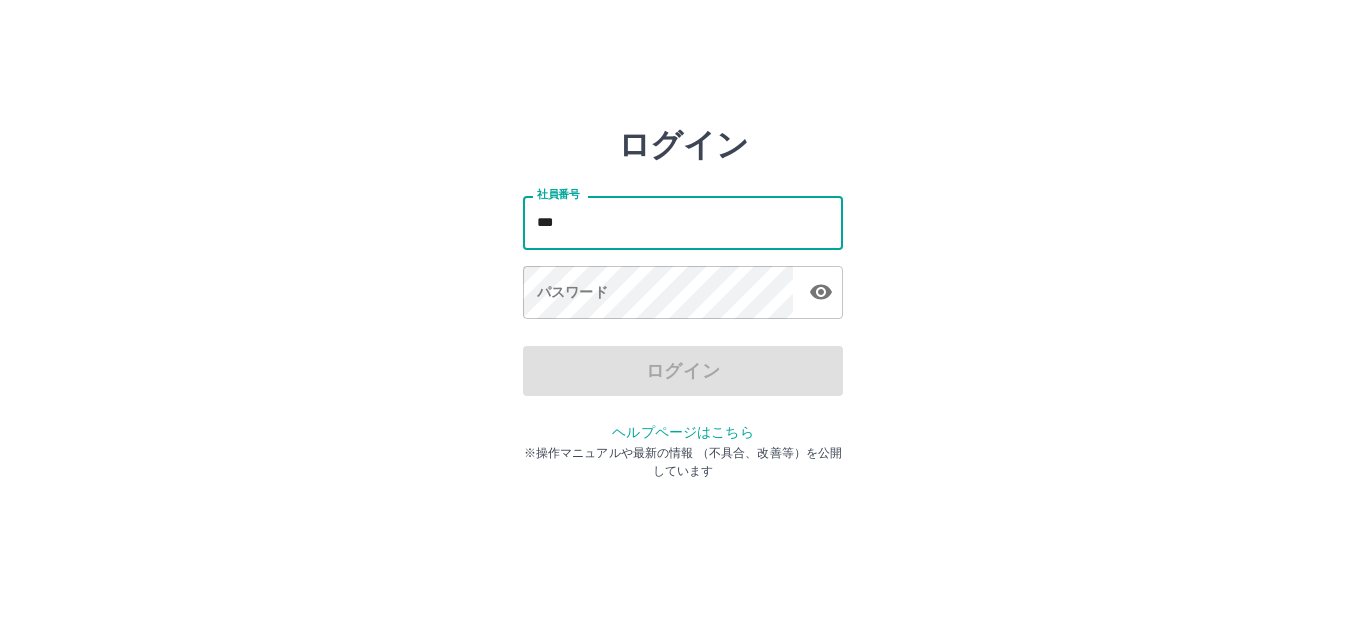 scroll, scrollTop: 0, scrollLeft: 0, axis: both 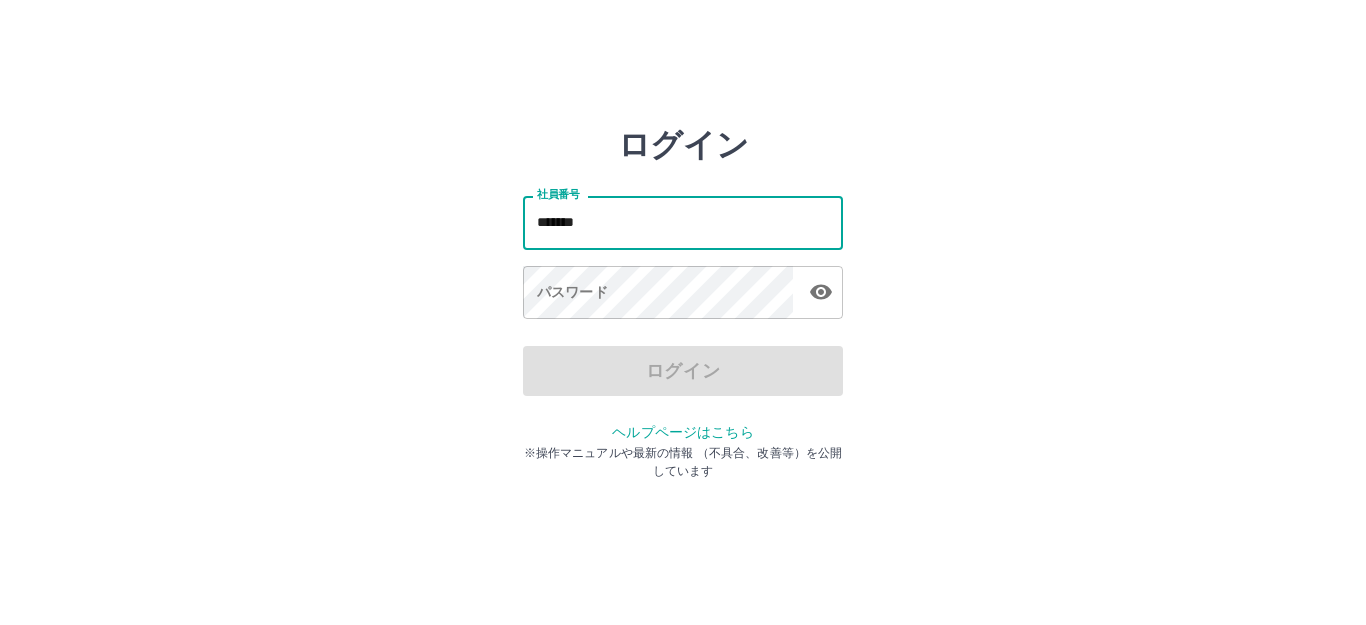 type on "*******" 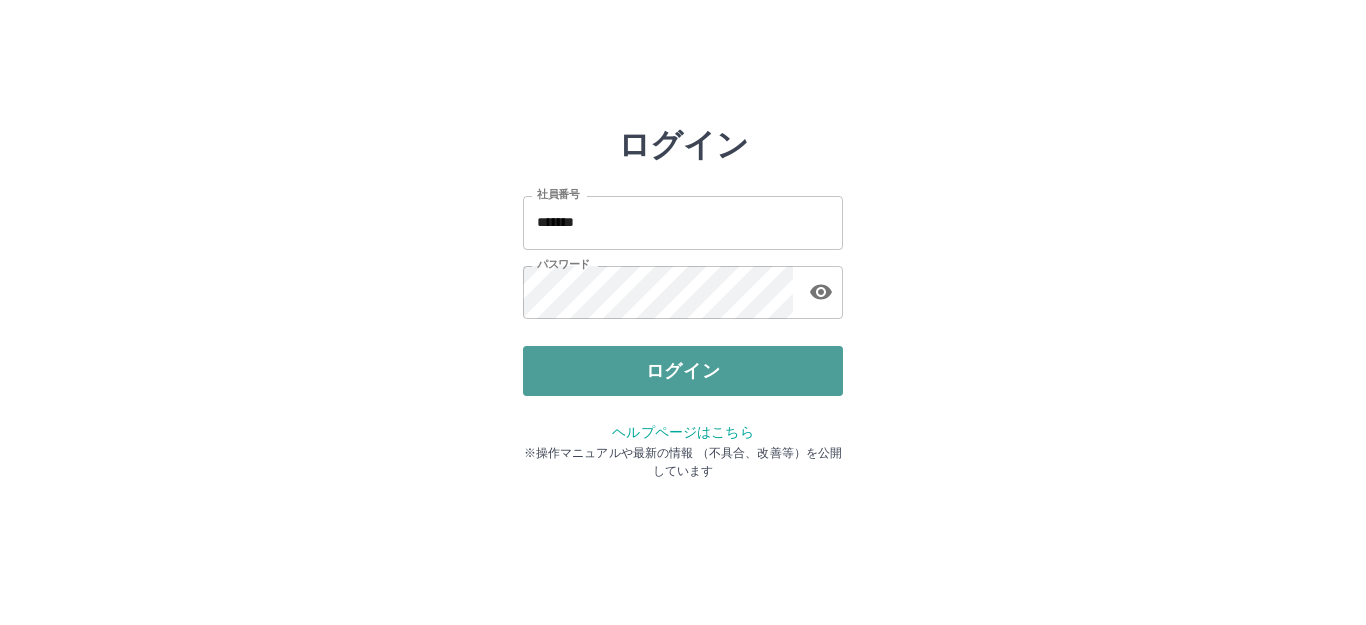 click on "ログイン" at bounding box center [683, 371] 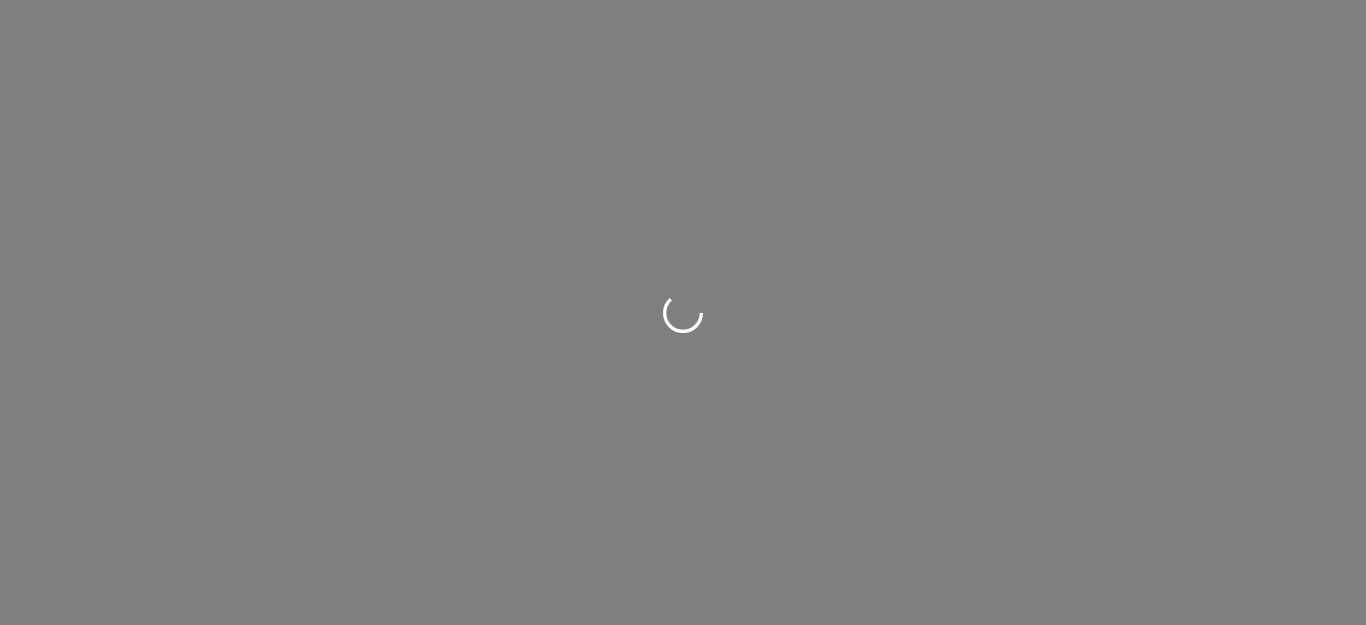 scroll, scrollTop: 0, scrollLeft: 0, axis: both 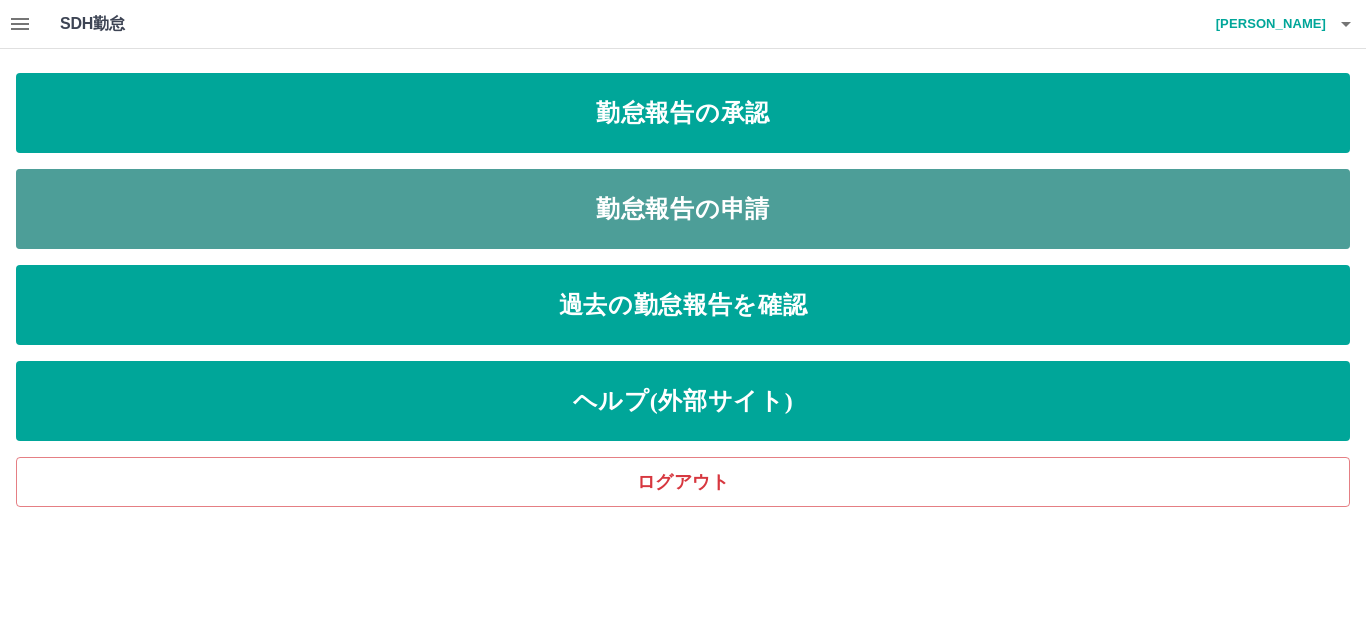 click on "勤怠報告の申請" at bounding box center [683, 209] 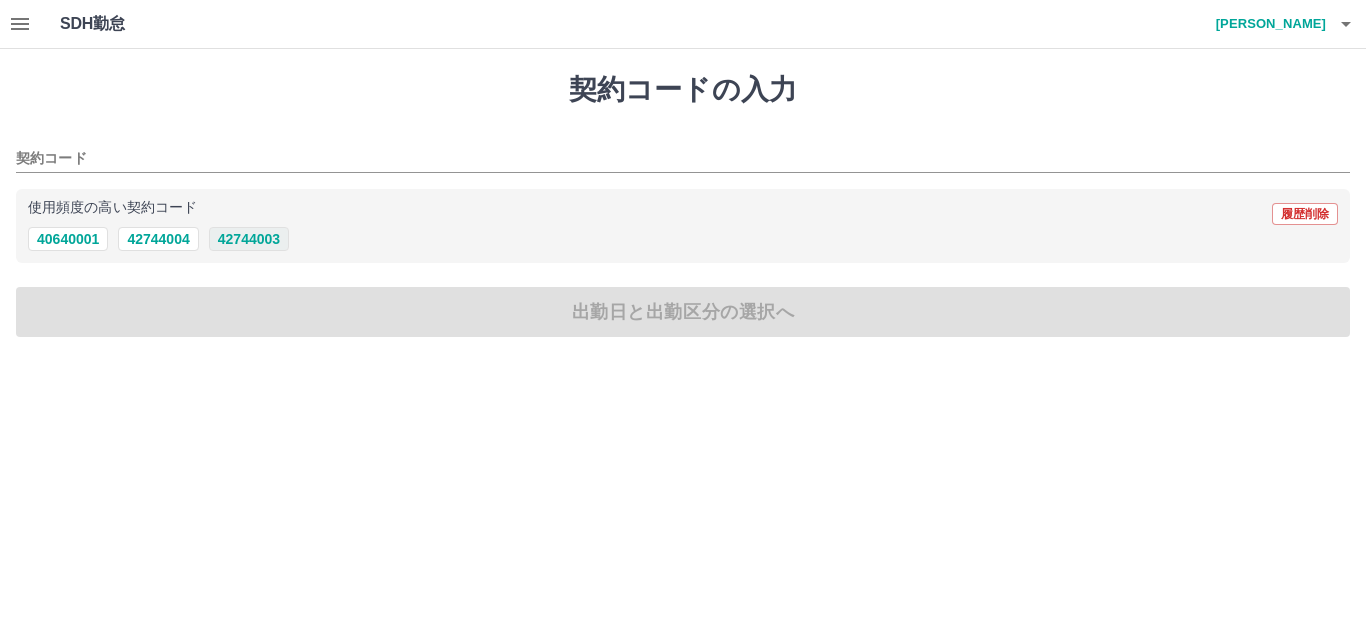 click on "42744003" at bounding box center (249, 239) 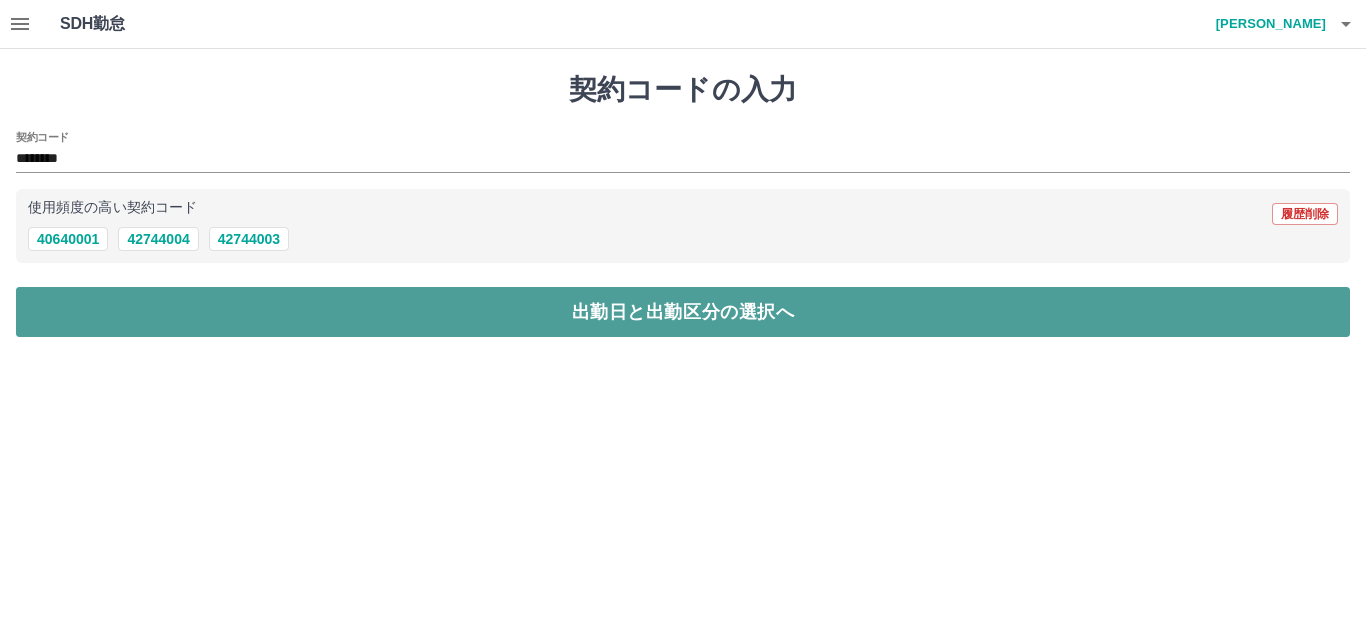 click on "出勤日と出勤区分の選択へ" at bounding box center [683, 312] 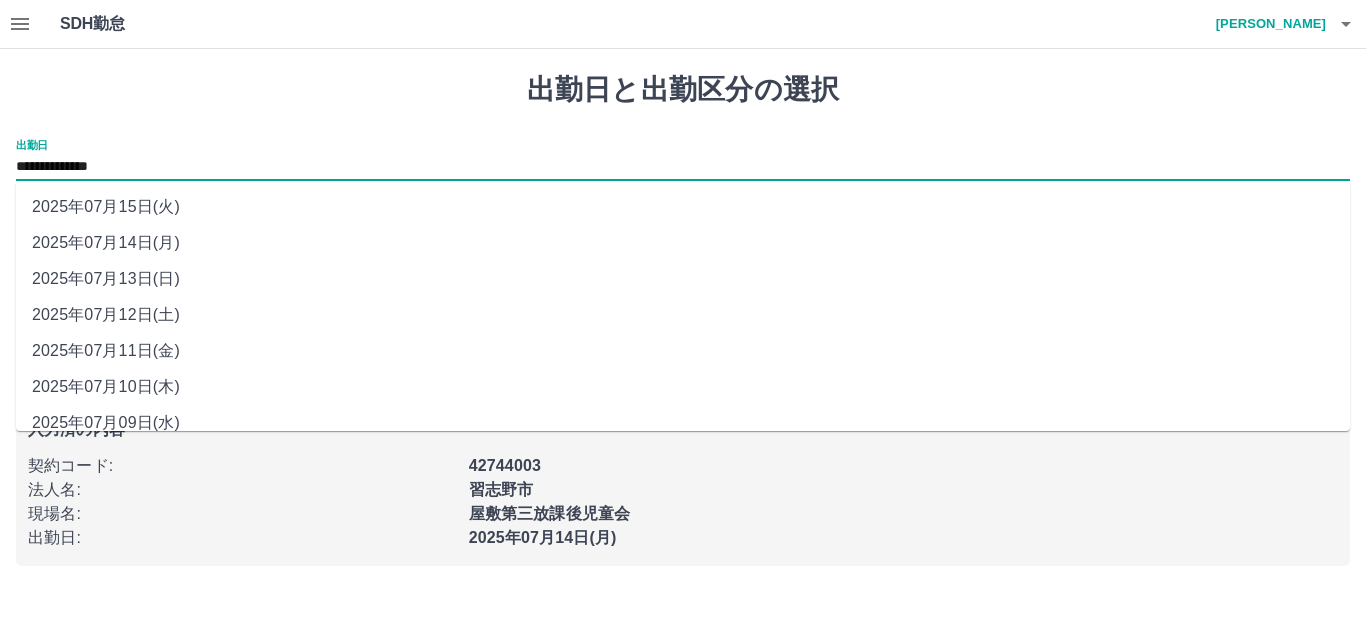 click on "**********" at bounding box center [683, 167] 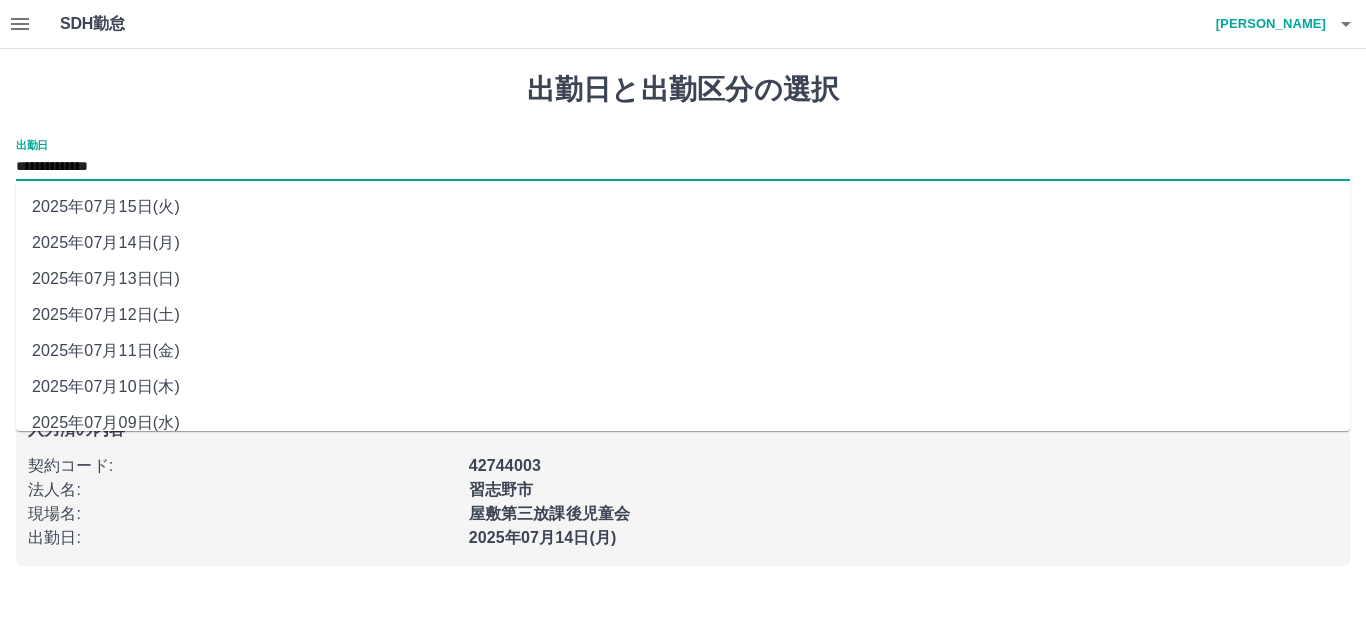 click on "2025年07月12日(土)" at bounding box center [683, 315] 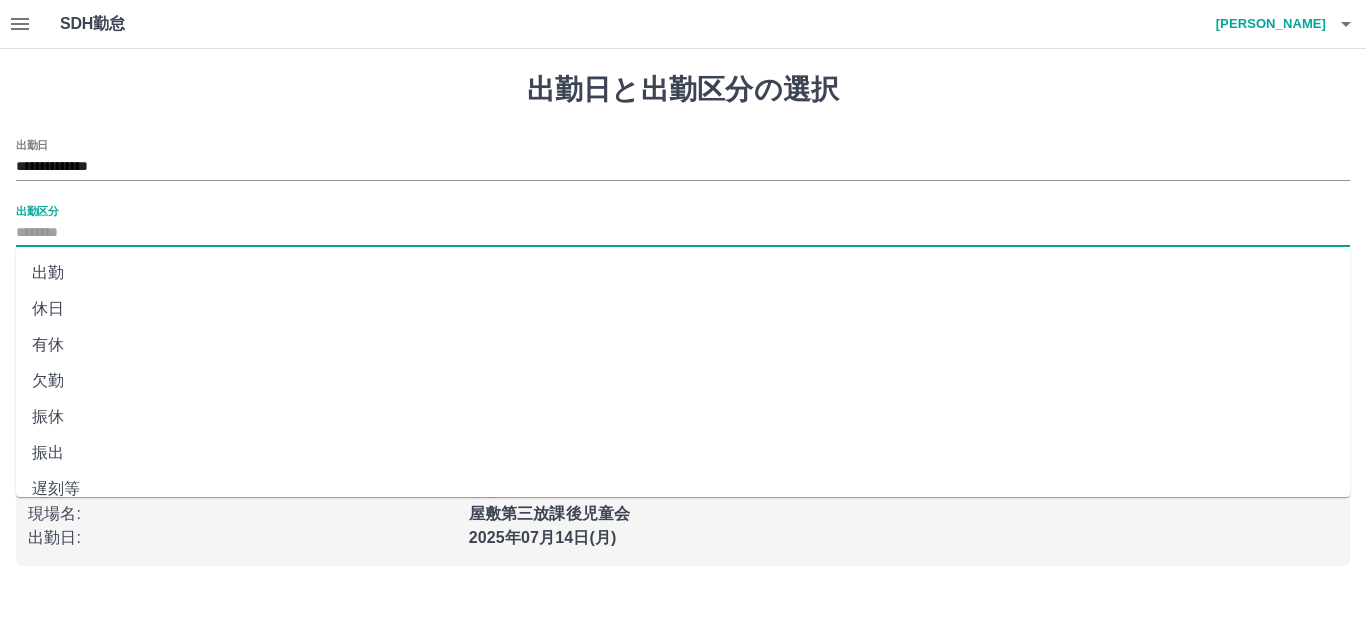 click on "出勤区分" at bounding box center (683, 233) 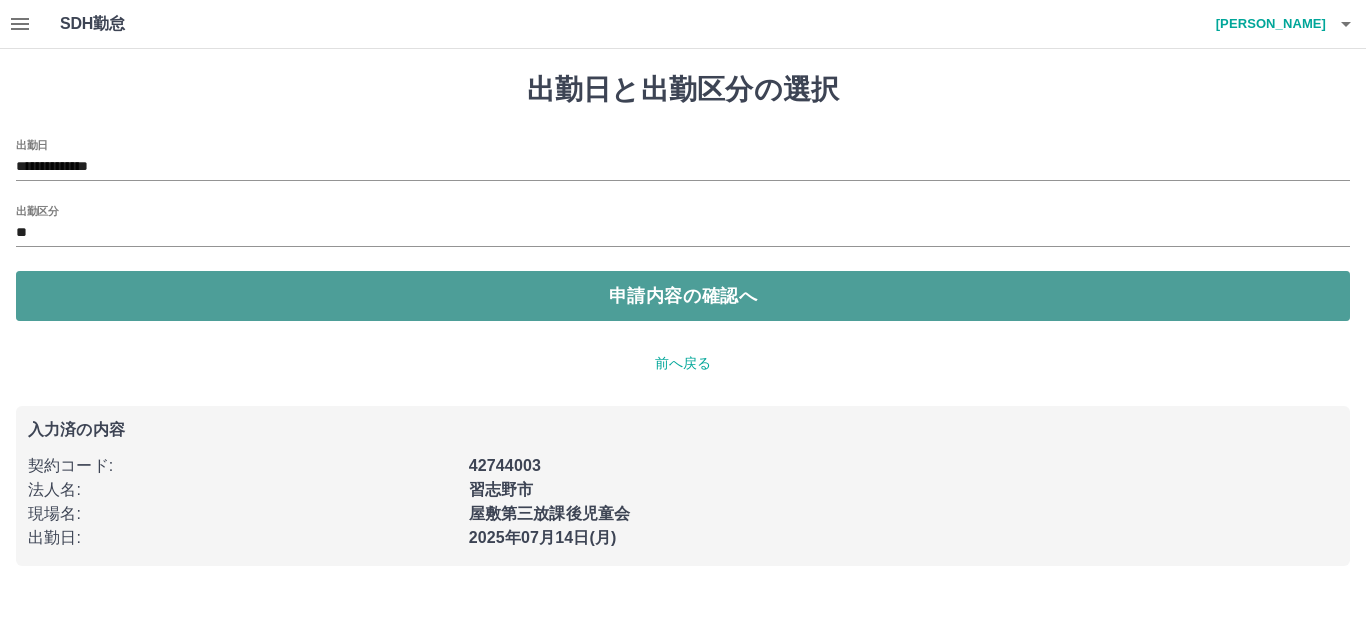 click on "申請内容の確認へ" at bounding box center (683, 296) 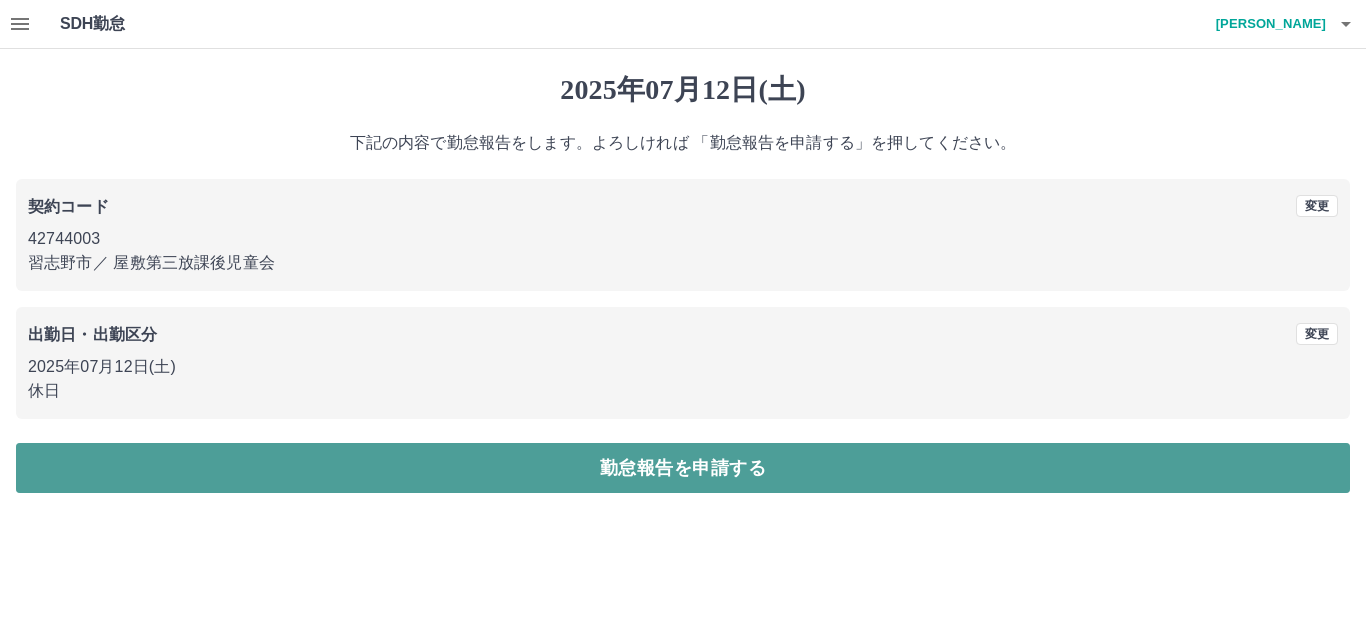click on "勤怠報告を申請する" at bounding box center [683, 468] 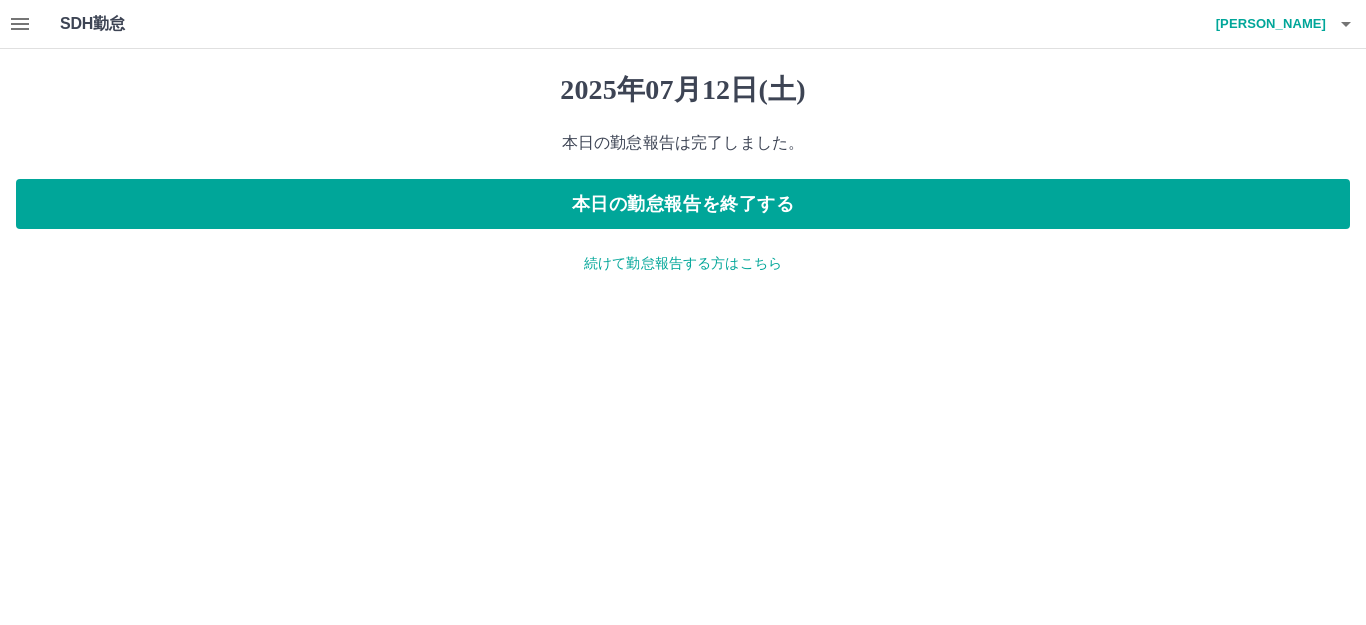click on "続けて勤怠報告する方はこちら" at bounding box center (683, 263) 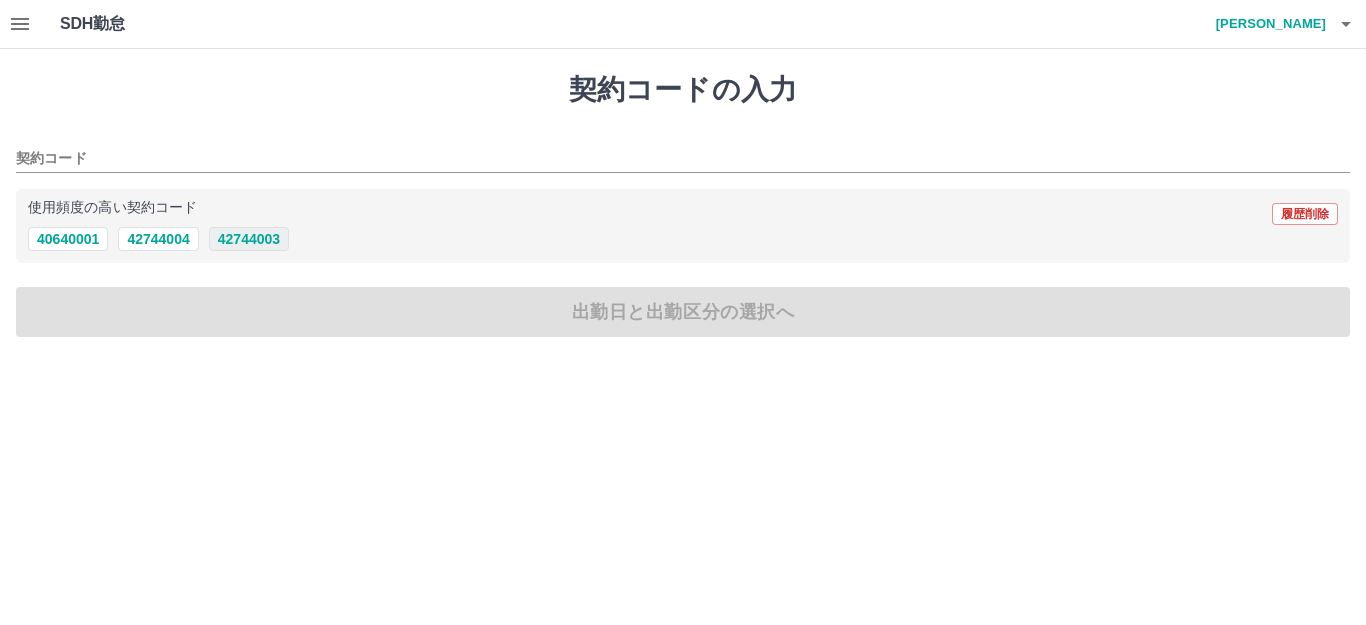 click on "42744003" at bounding box center (249, 239) 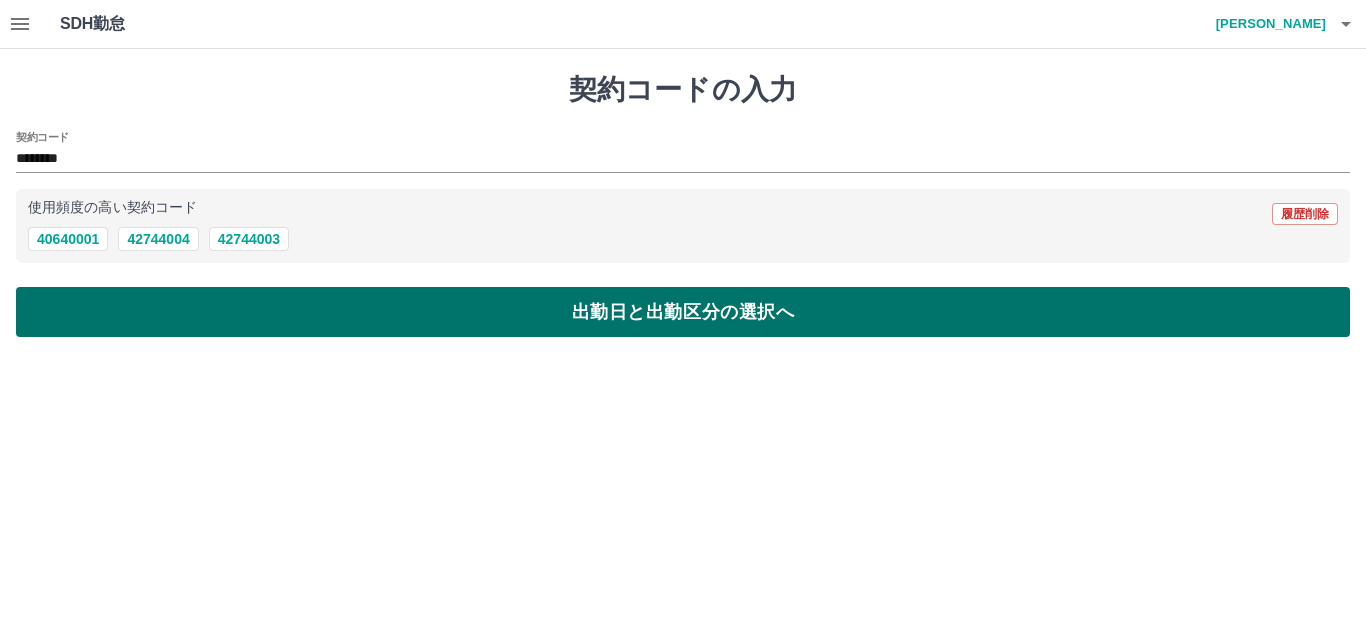 click on "出勤日と出勤区分の選択へ" at bounding box center [683, 312] 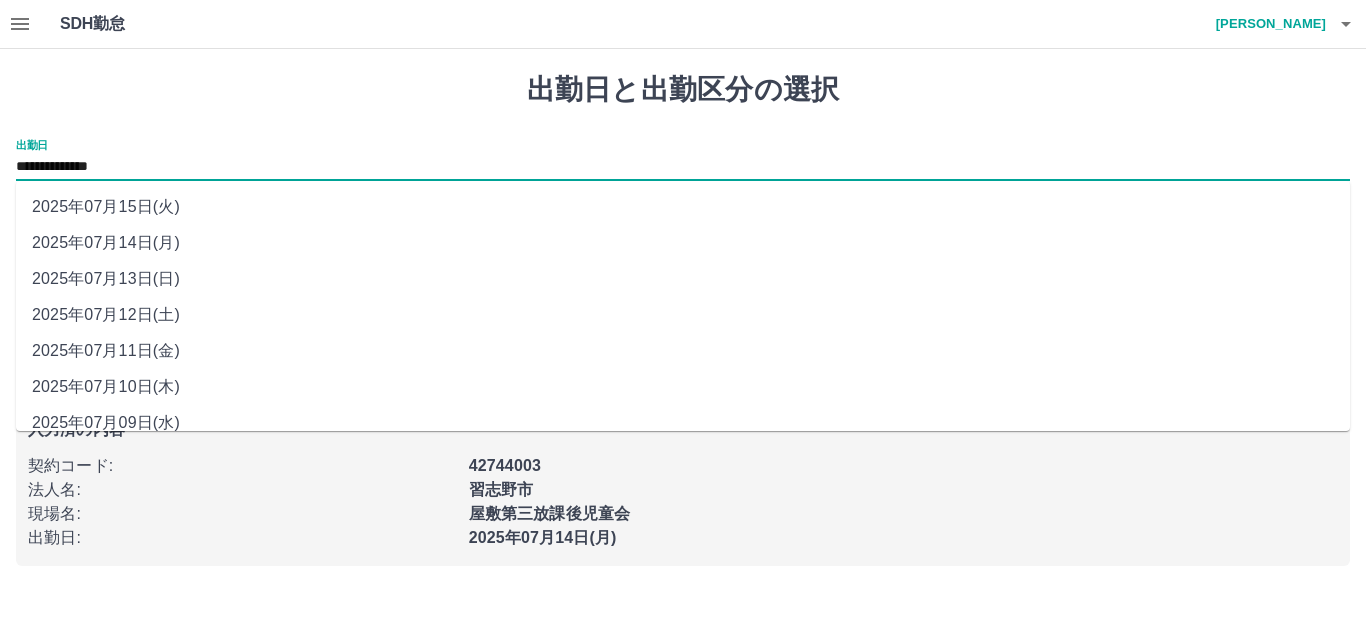 click on "**********" at bounding box center (683, 167) 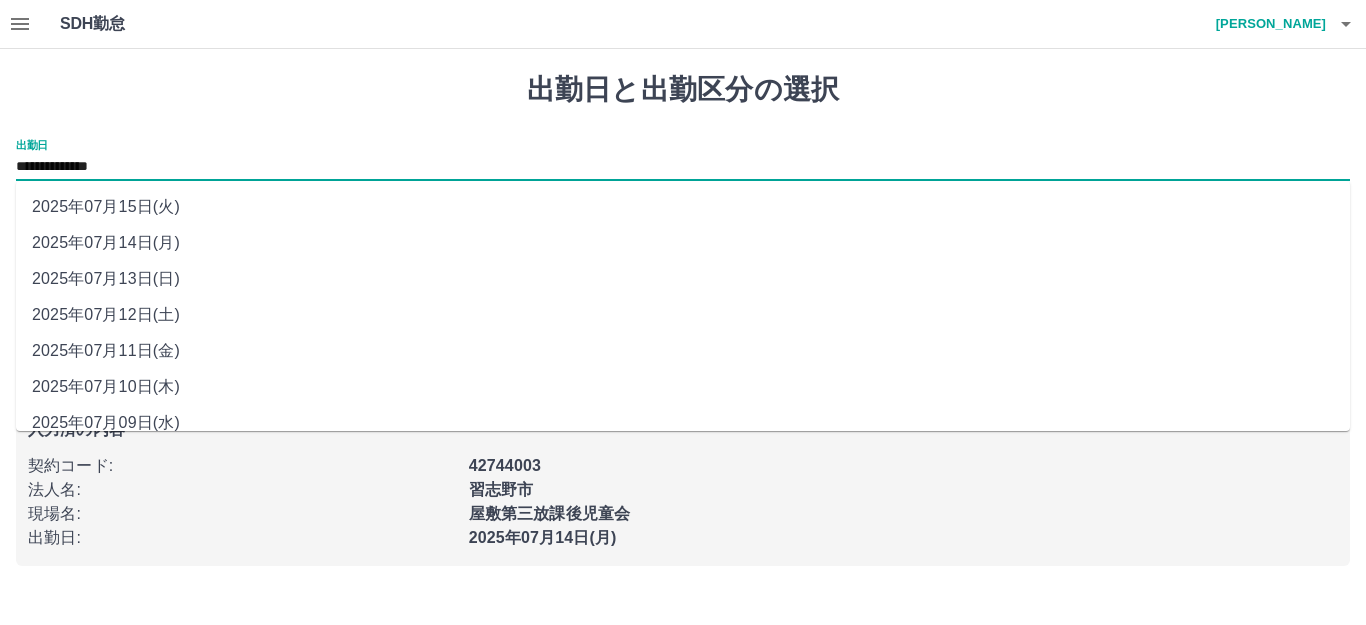 click on "2025年07月13日(日)" at bounding box center [683, 279] 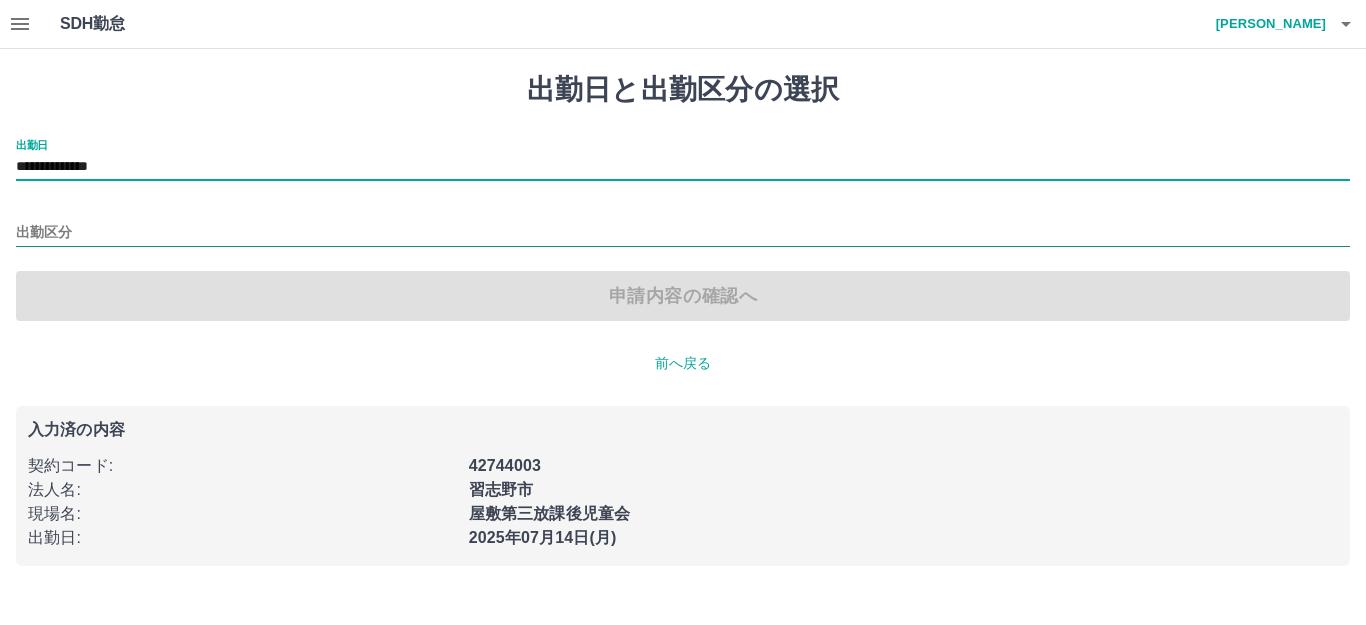 click on "出勤区分" at bounding box center (683, 233) 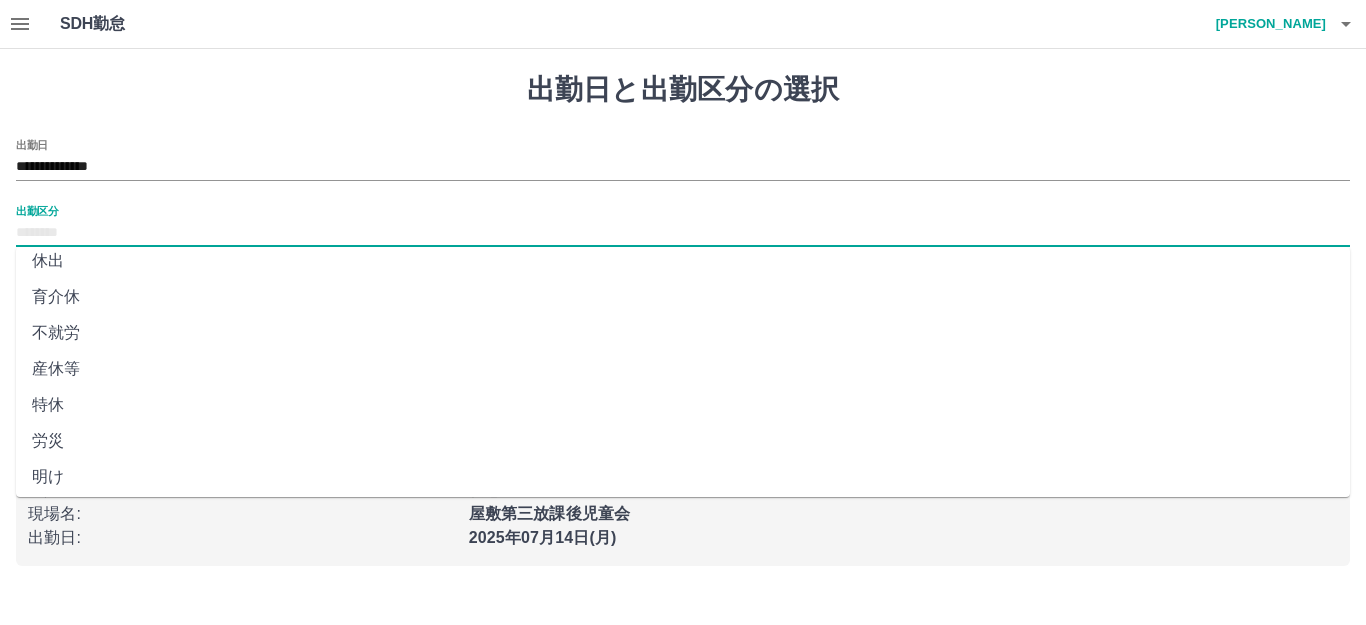 scroll, scrollTop: 414, scrollLeft: 0, axis: vertical 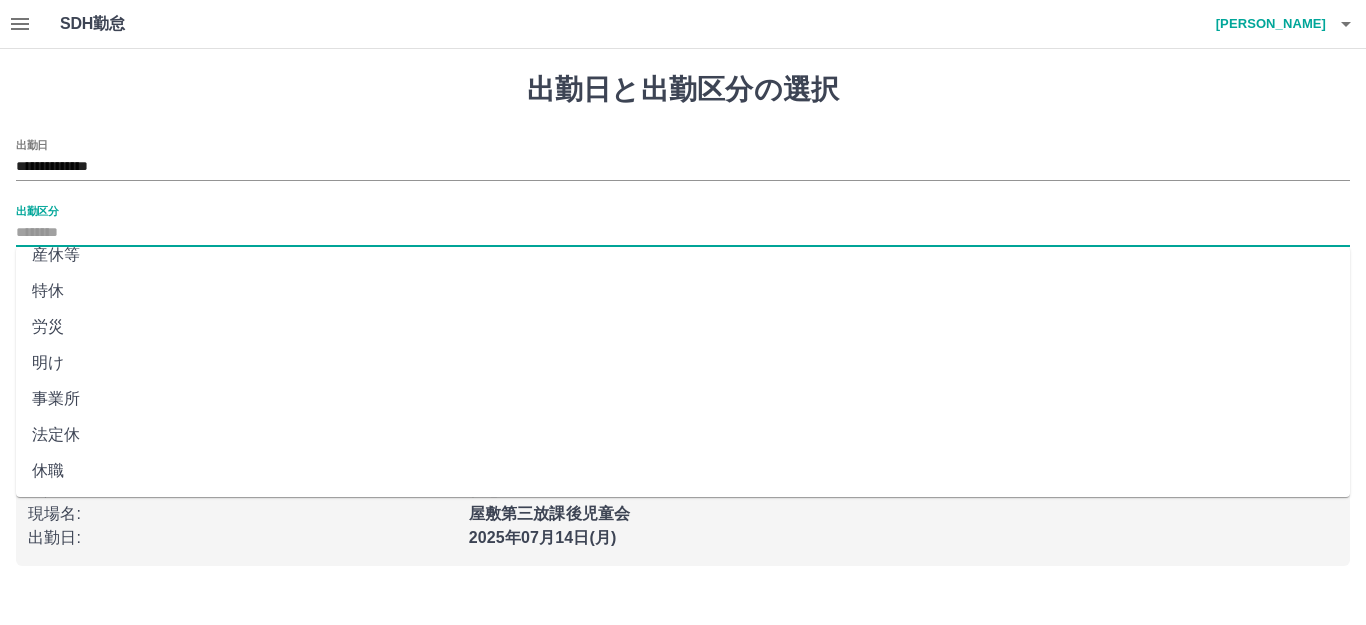 click on "法定休" at bounding box center [683, 435] 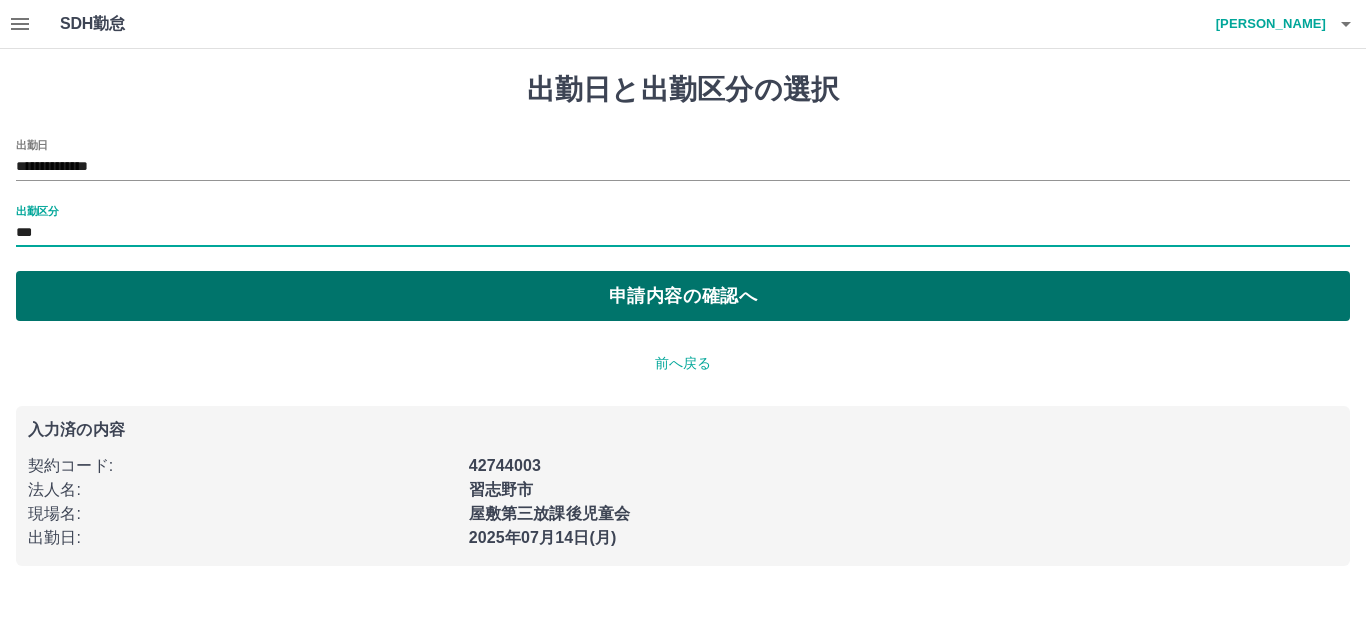 click on "申請内容の確認へ" at bounding box center [683, 296] 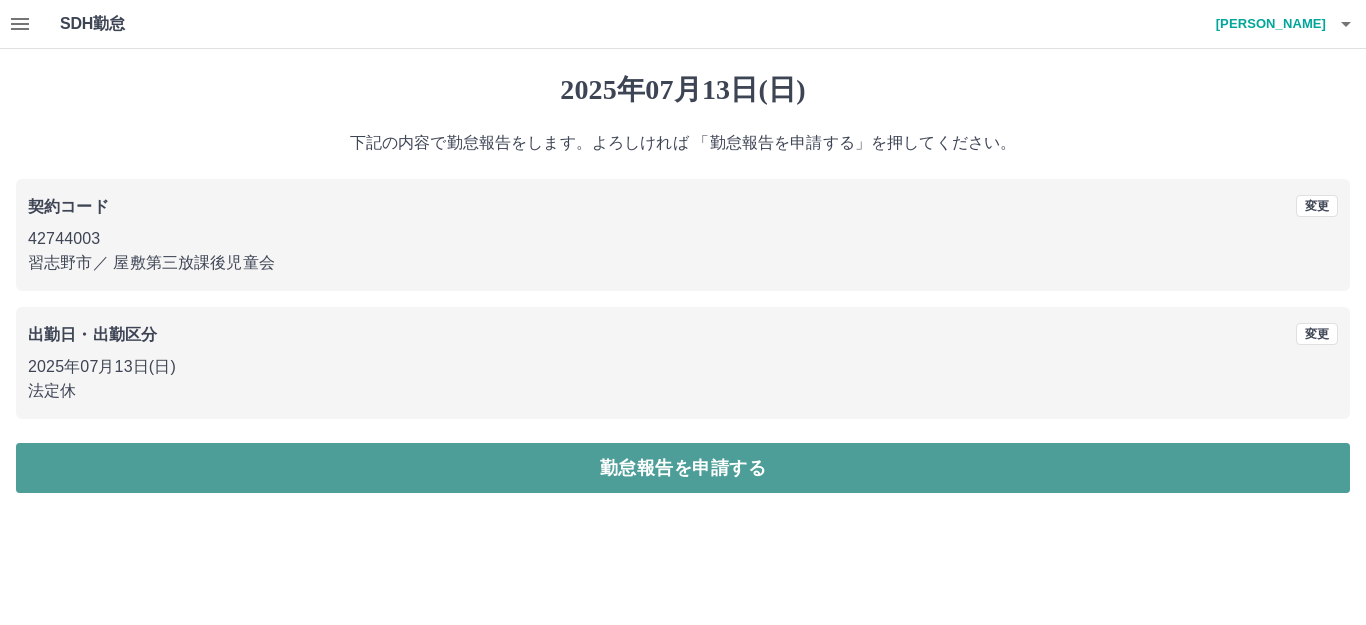 click on "勤怠報告を申請する" at bounding box center [683, 468] 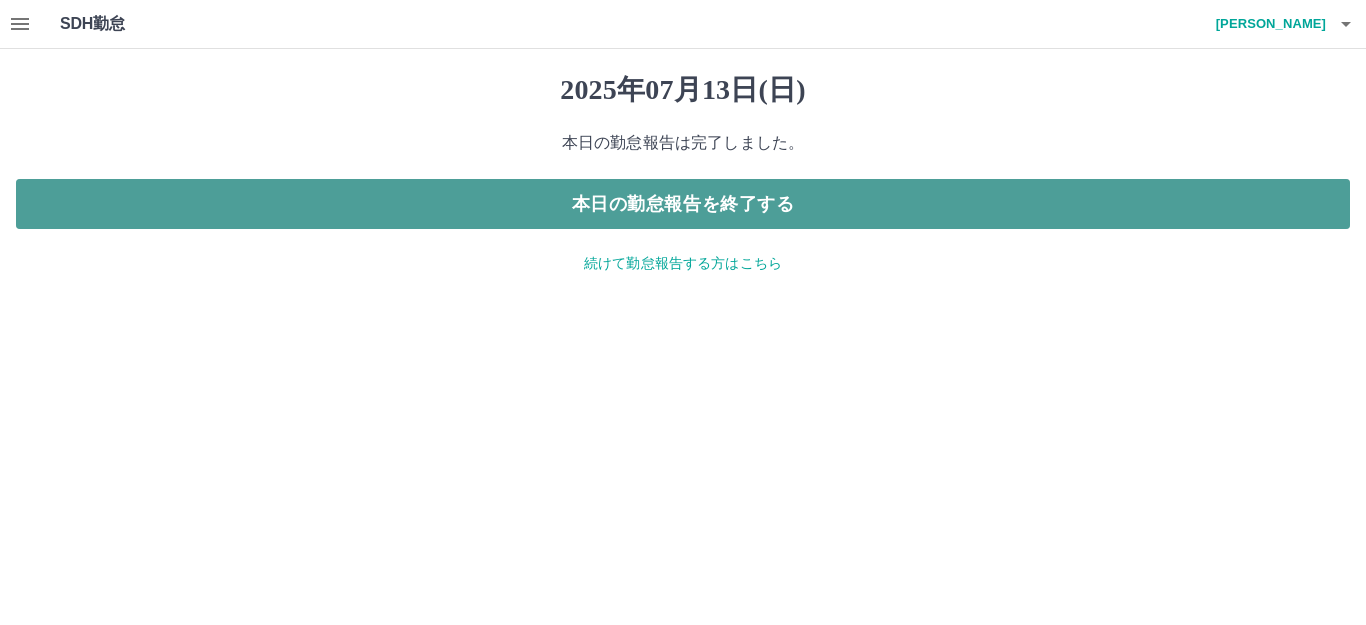click on "本日の勤怠報告を終了する" at bounding box center (683, 204) 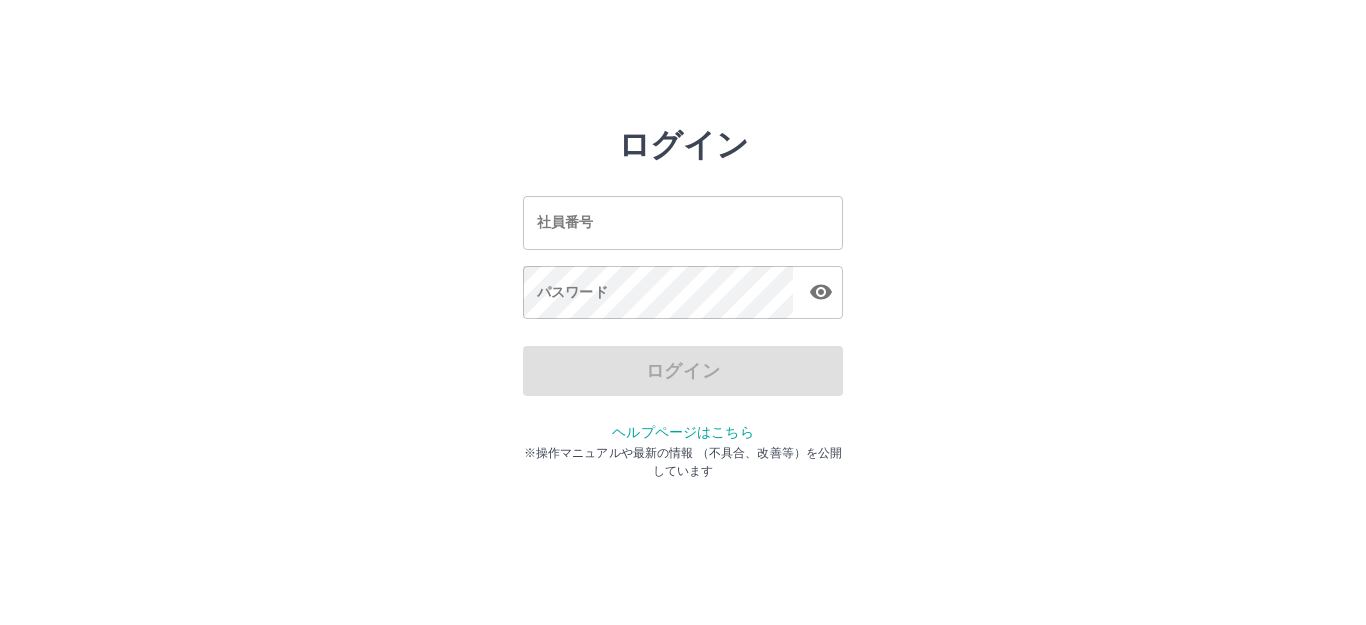 scroll, scrollTop: 0, scrollLeft: 0, axis: both 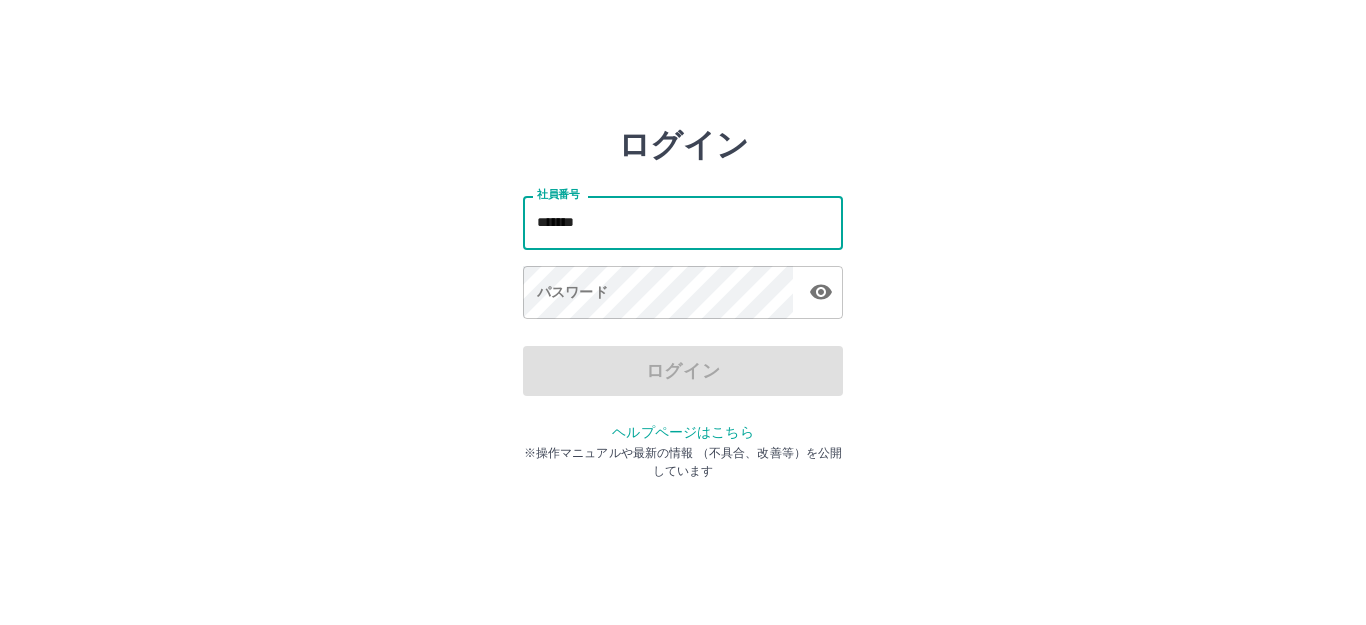 type on "*******" 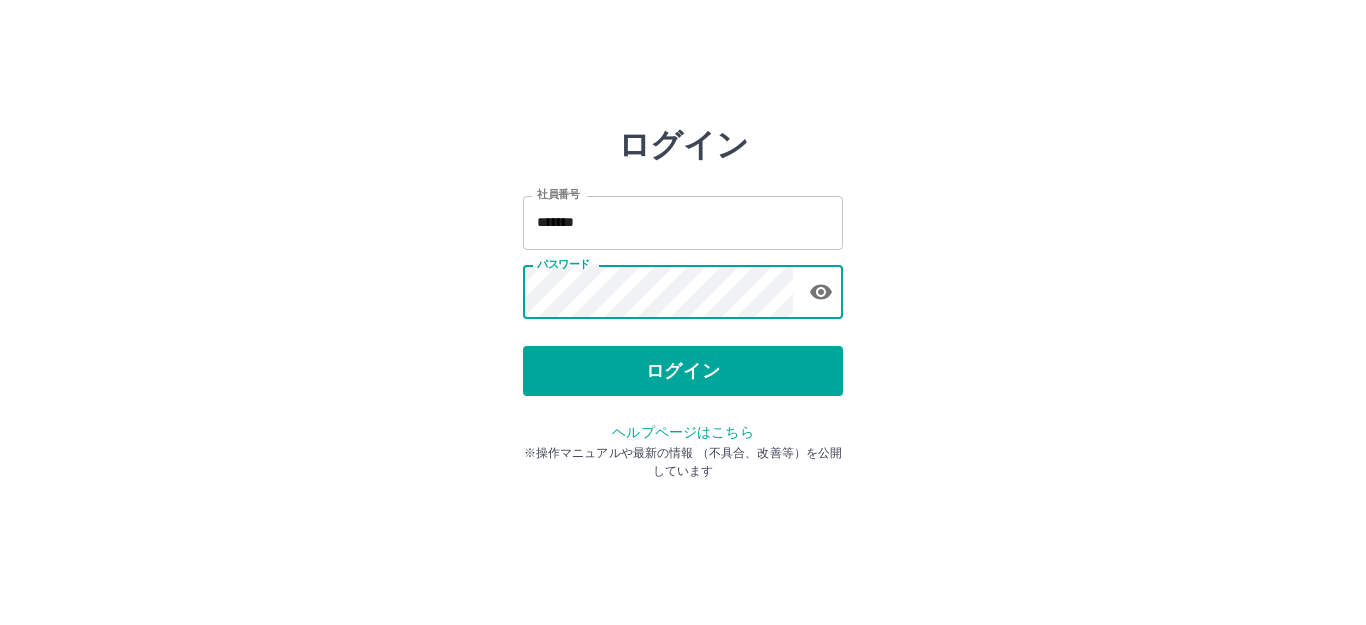 click on "ログイン 社員番号 ******* 社員番号 パスワード パスワード ログイン ヘルプページはこちら ※操作マニュアルや最新の情報 （不具合、改善等）を公開しています" at bounding box center [683, 286] 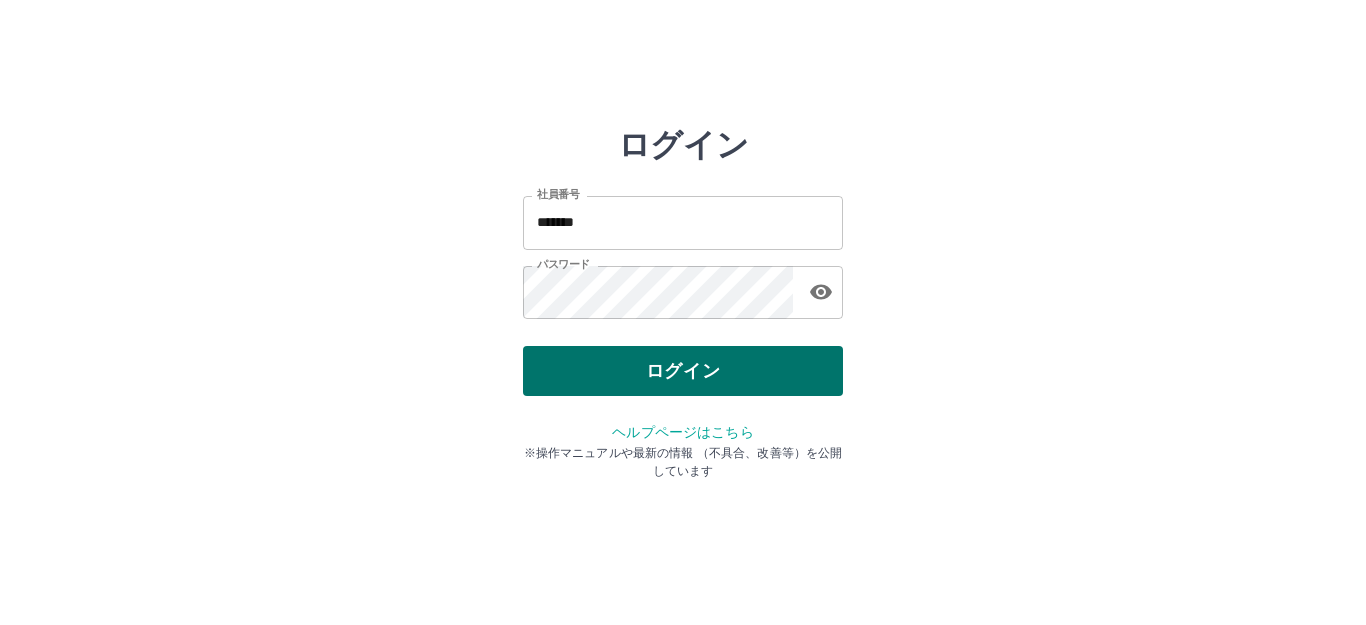 click on "ログイン" at bounding box center [683, 371] 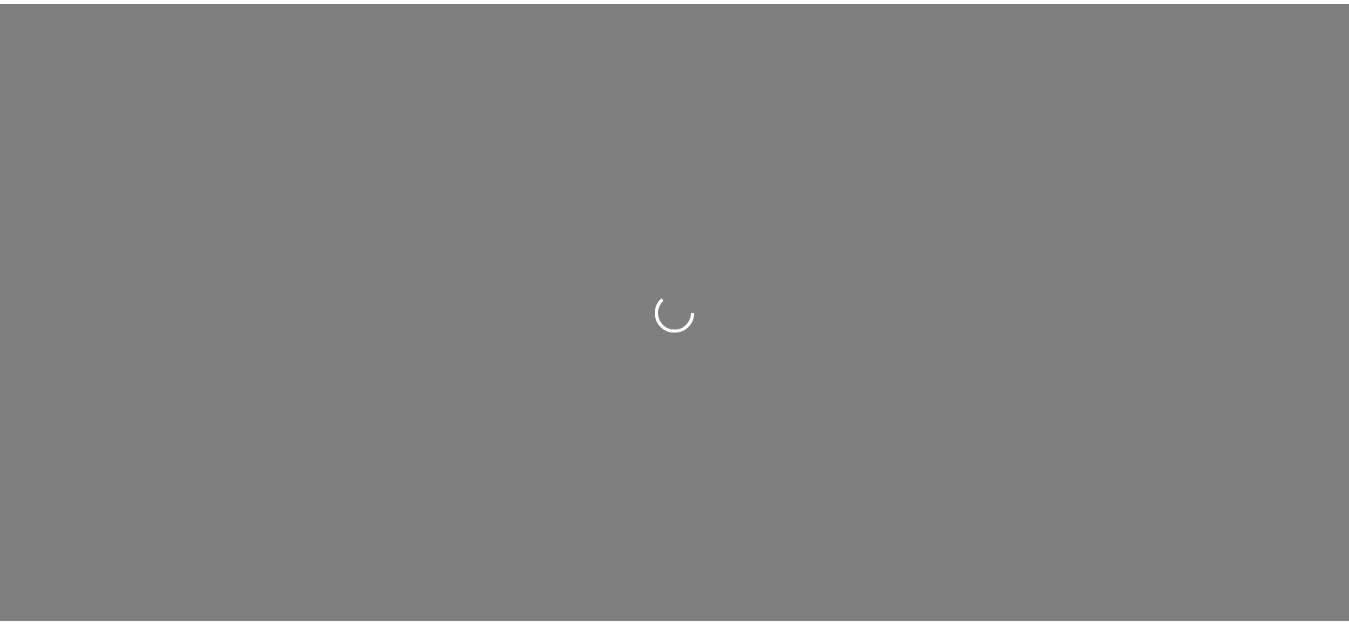 scroll, scrollTop: 0, scrollLeft: 0, axis: both 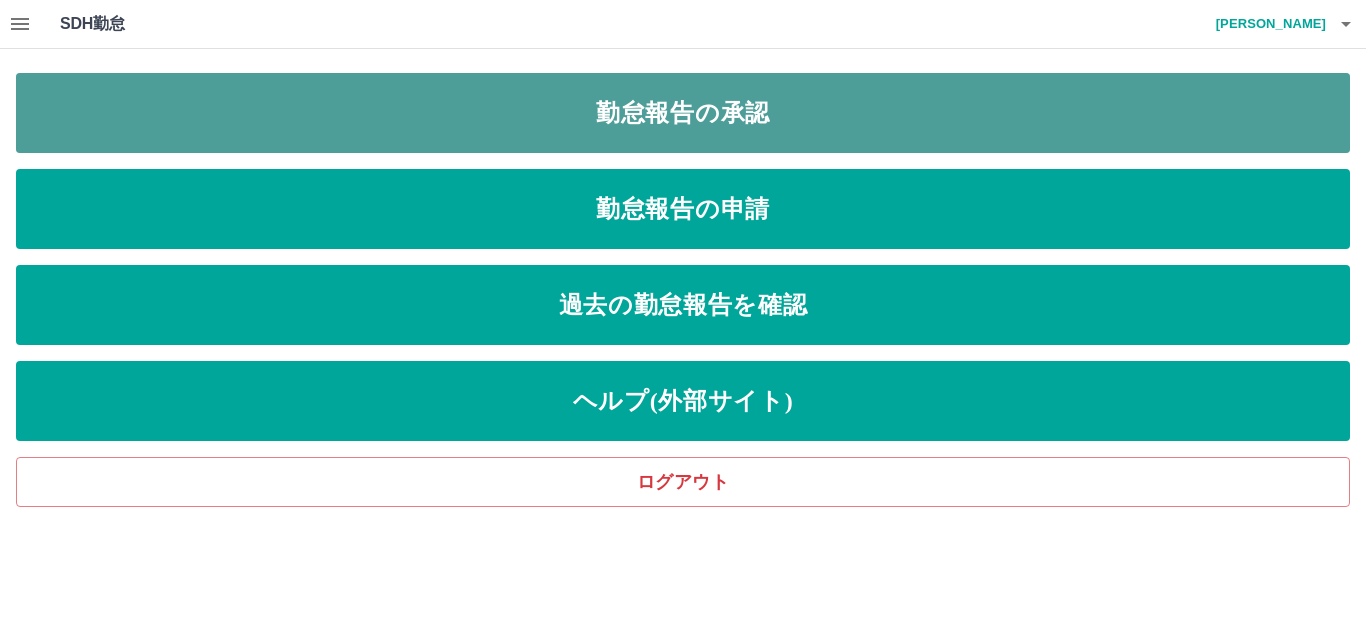 click on "勤怠報告の承認" at bounding box center [683, 113] 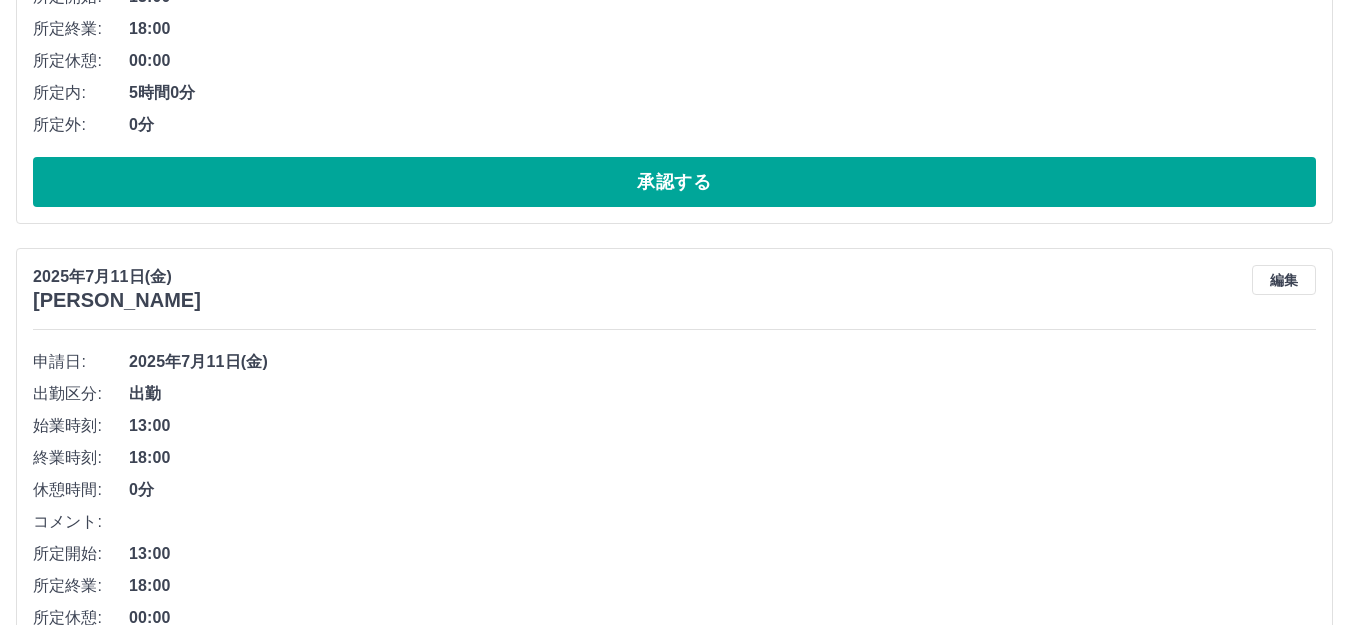 scroll, scrollTop: 2500, scrollLeft: 0, axis: vertical 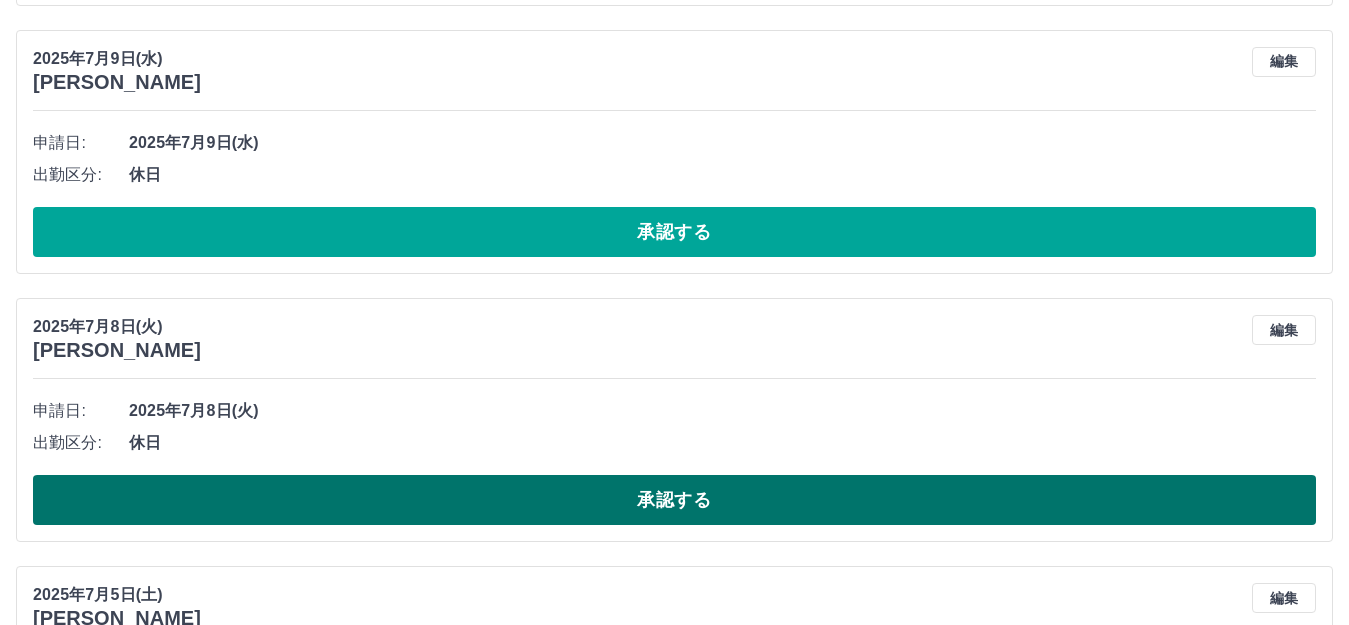 click on "承認する" at bounding box center (674, 500) 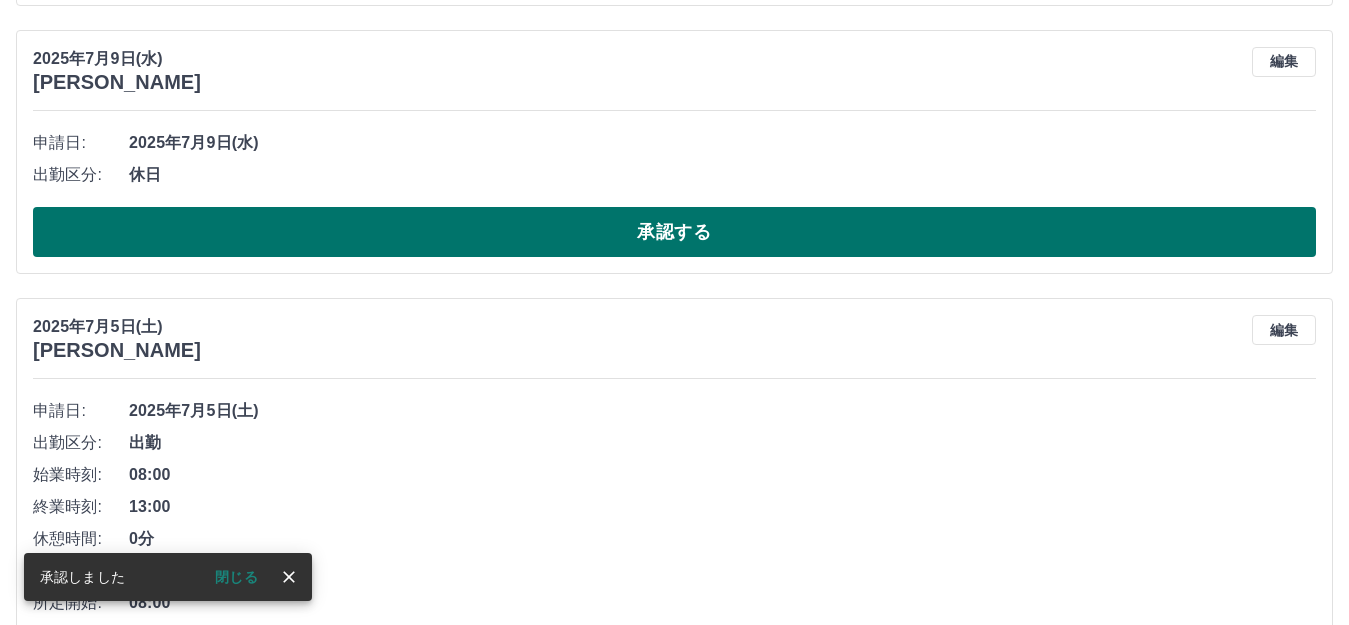 click on "承認する" at bounding box center (674, 232) 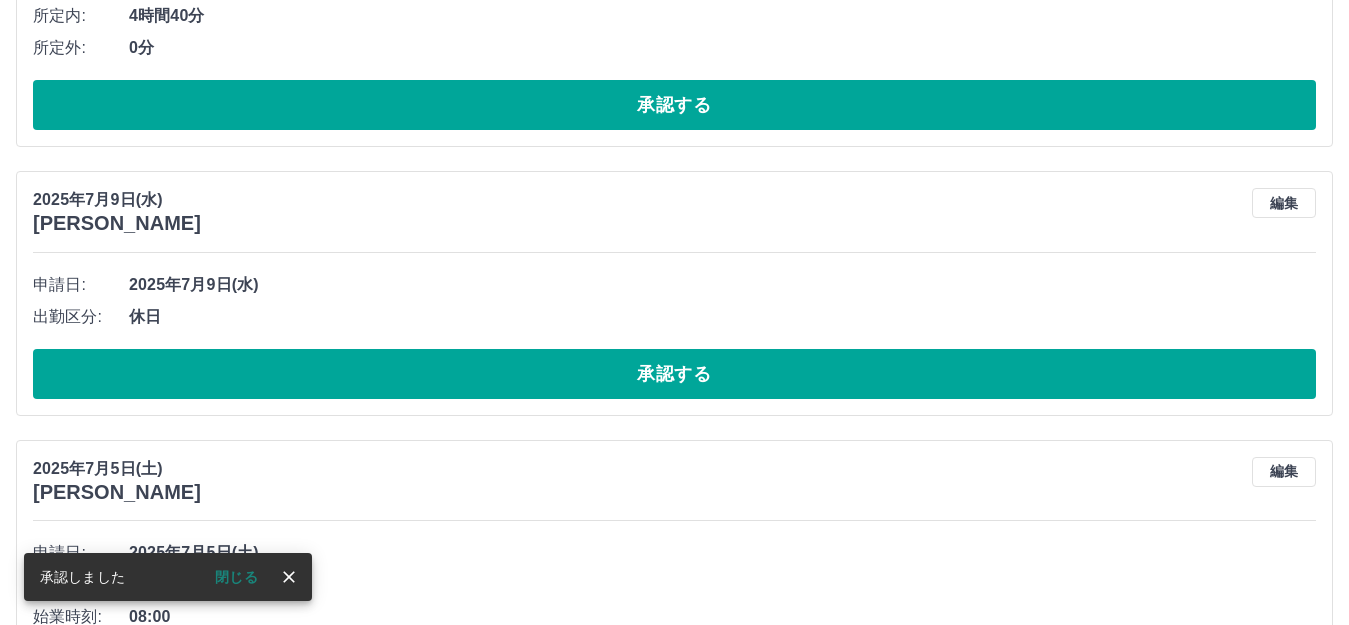 scroll, scrollTop: 6862, scrollLeft: 0, axis: vertical 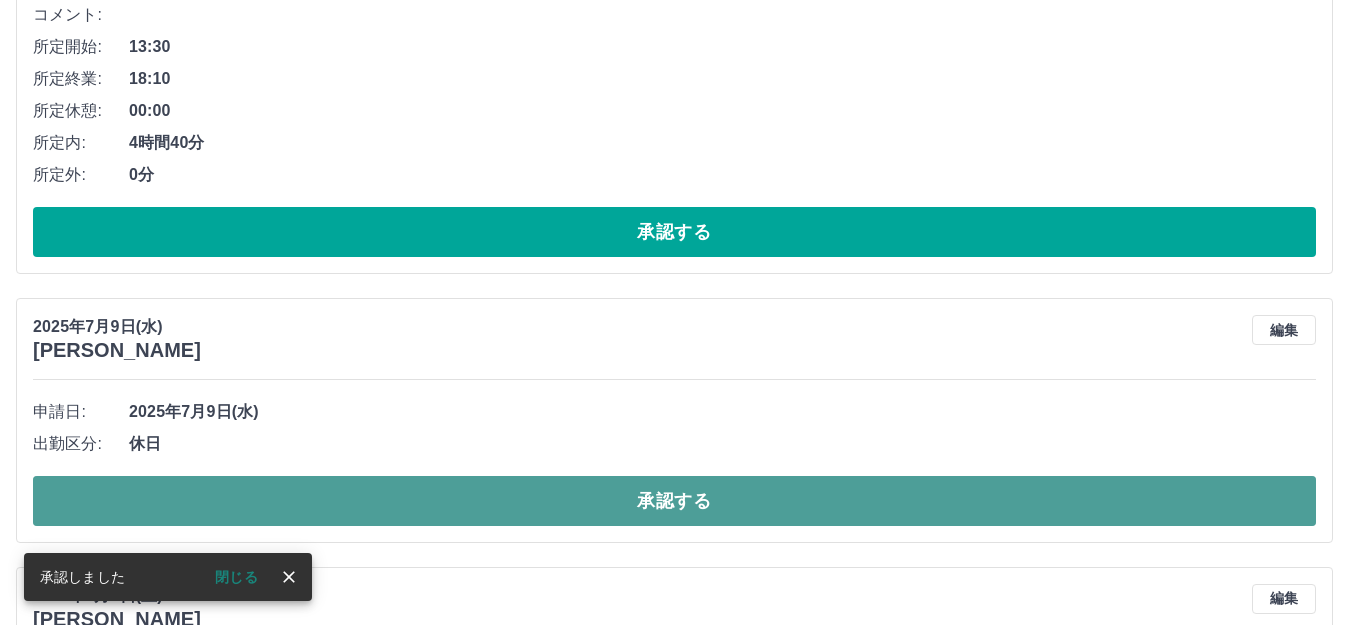 click on "承認する" at bounding box center [674, 501] 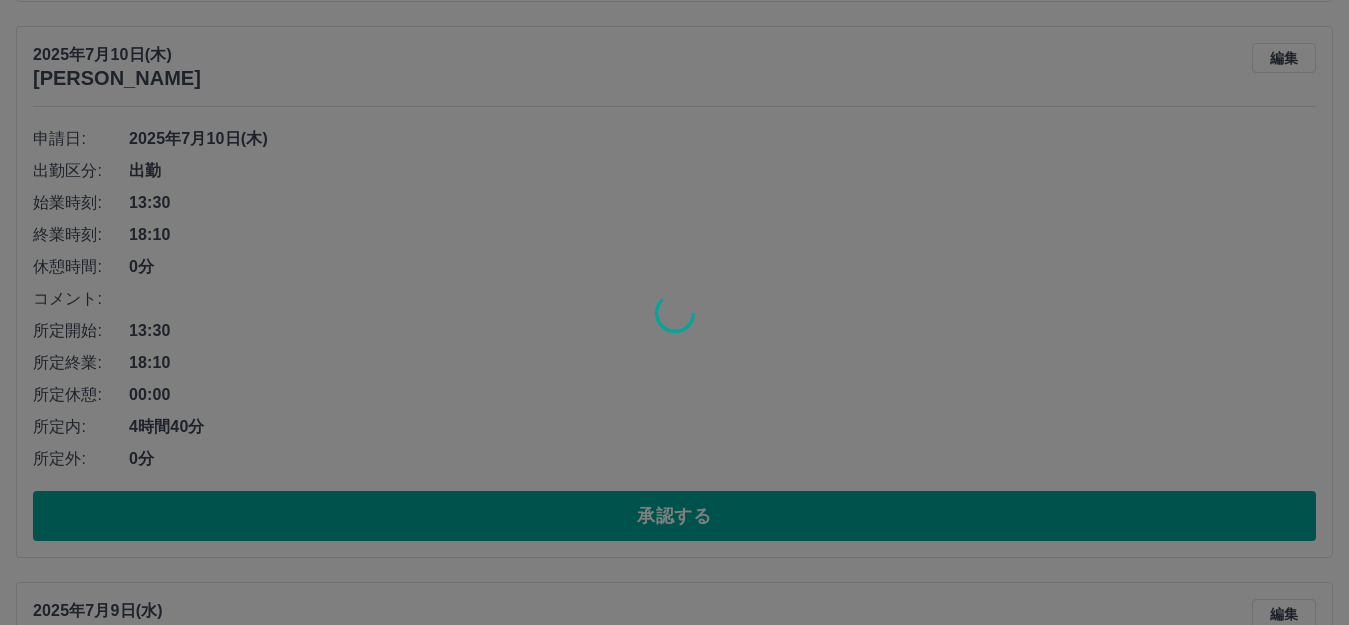 scroll, scrollTop: 6562, scrollLeft: 0, axis: vertical 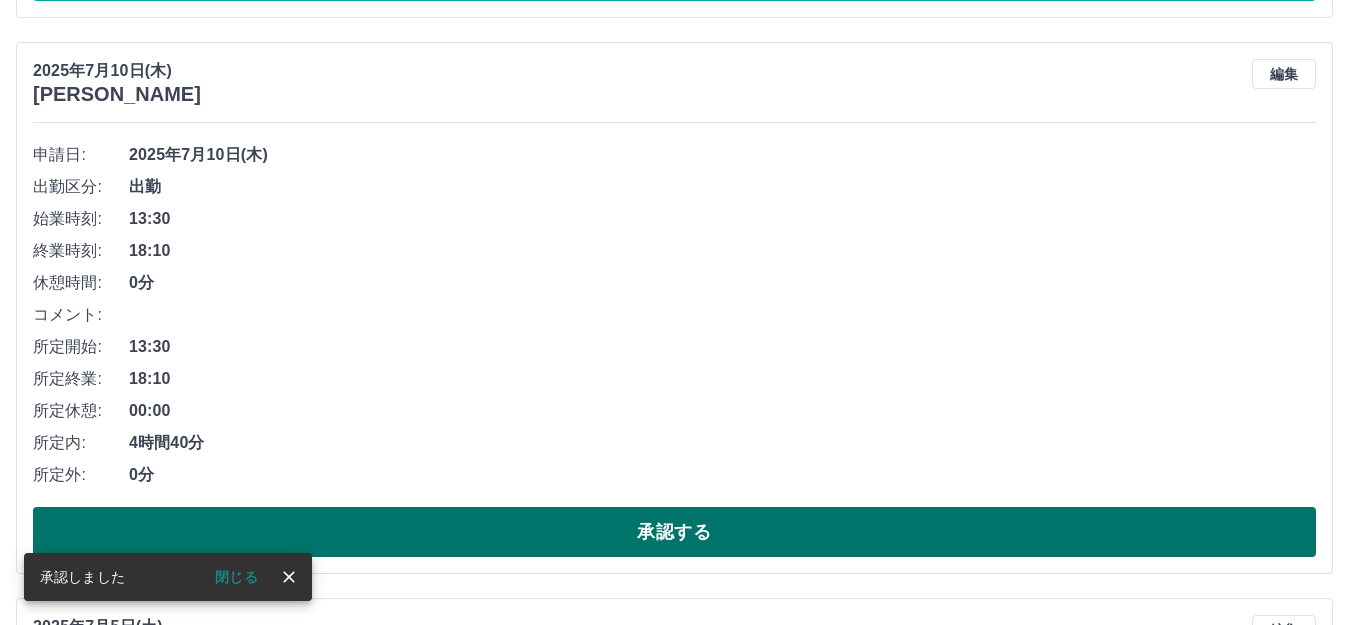 click on "承認する" at bounding box center (674, 532) 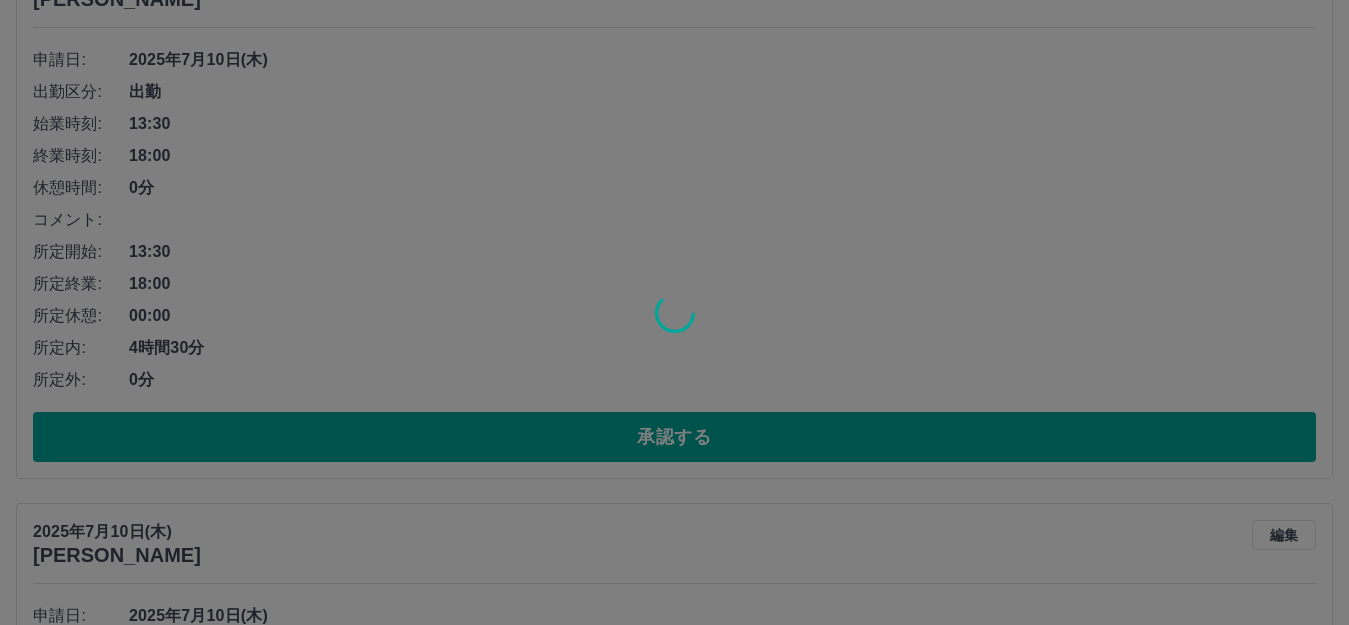 scroll, scrollTop: 6062, scrollLeft: 0, axis: vertical 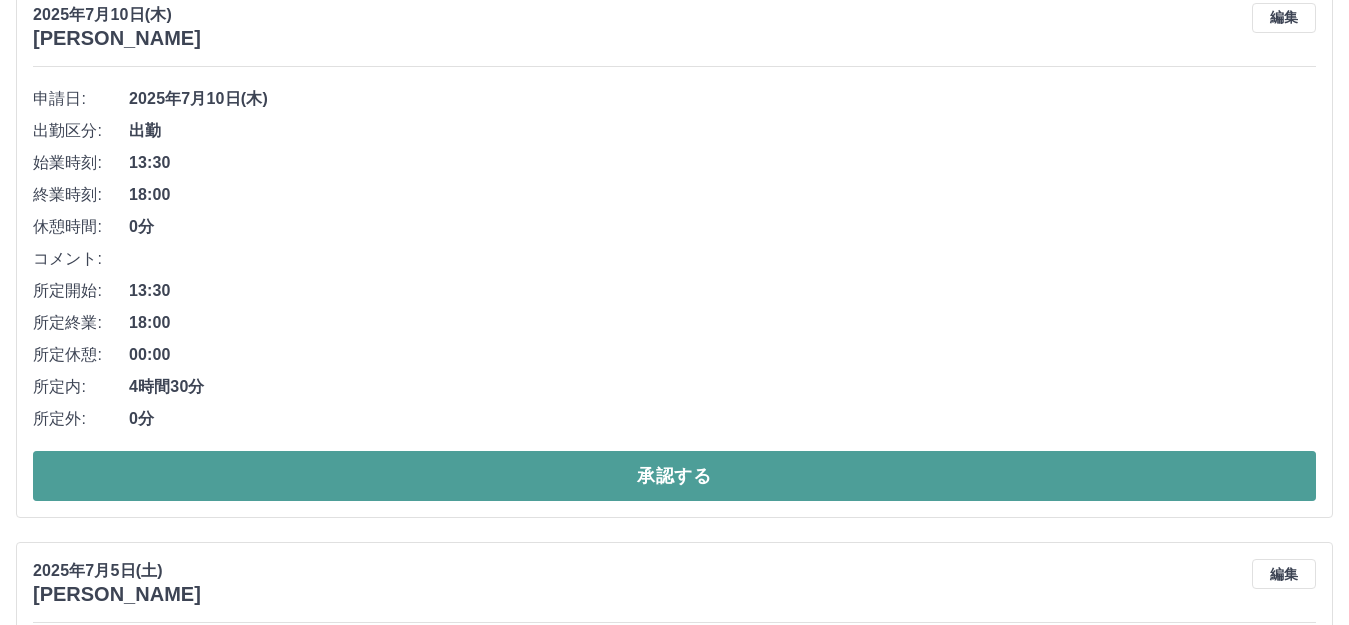 click on "承認する" at bounding box center [674, 476] 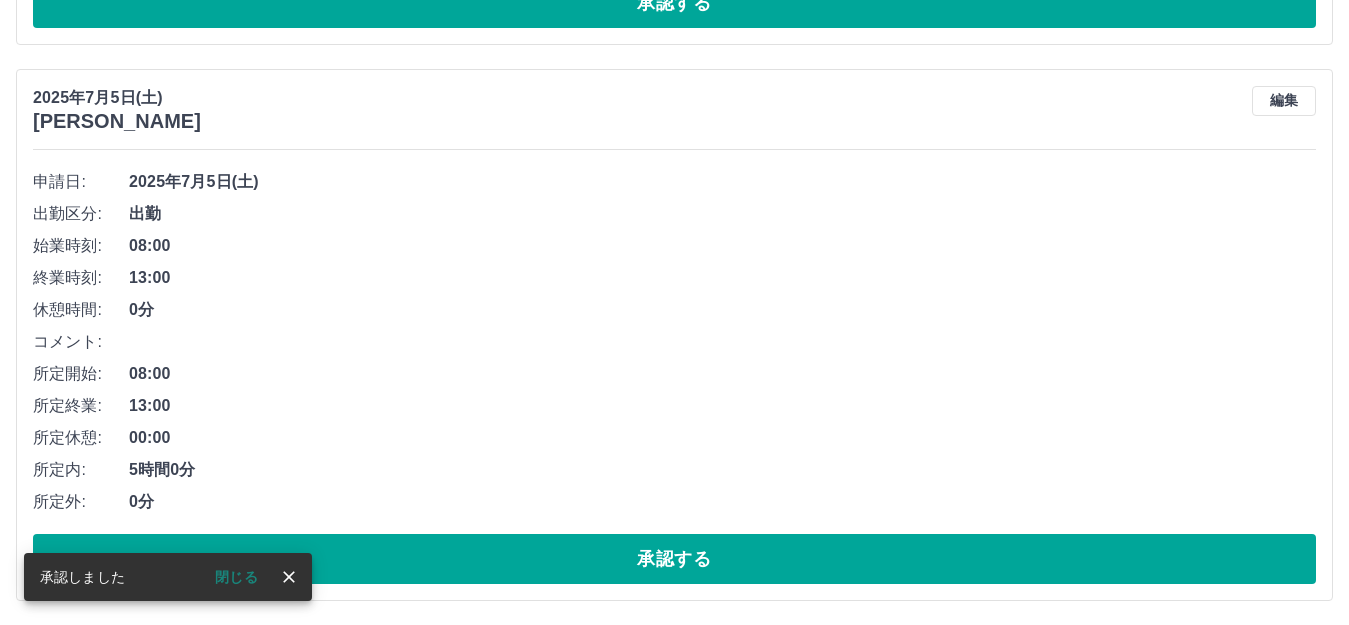 scroll, scrollTop: 5506, scrollLeft: 0, axis: vertical 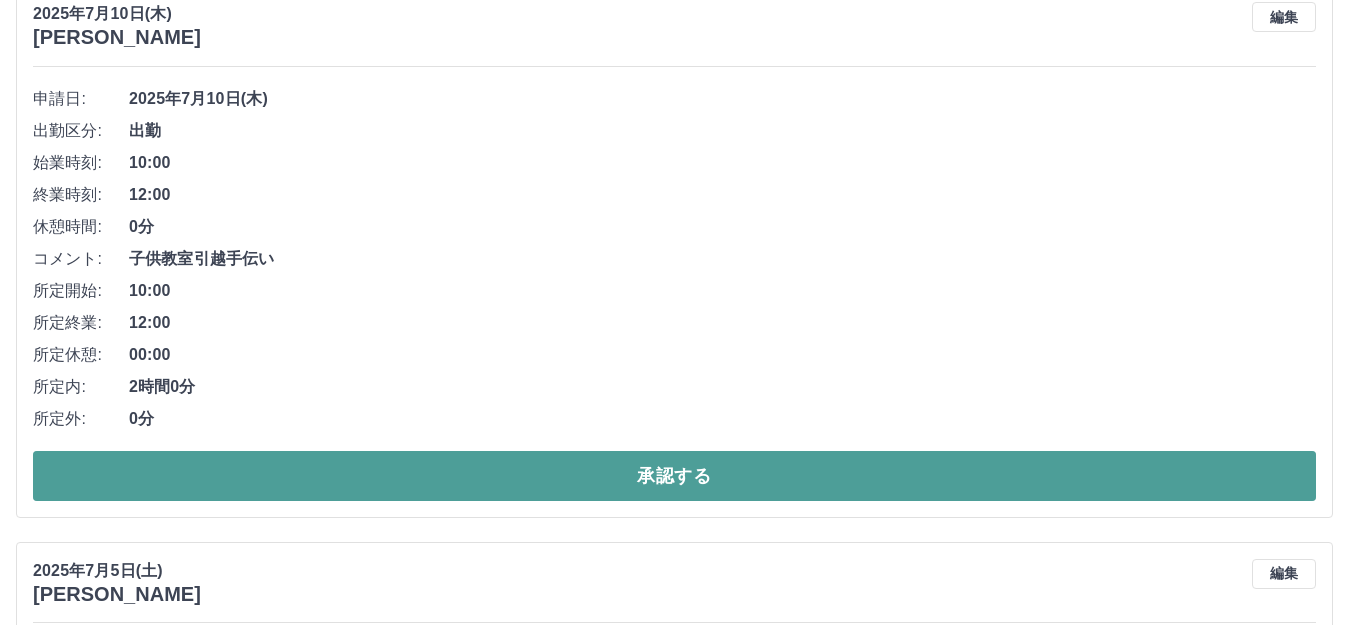 click on "承認する" at bounding box center [674, 476] 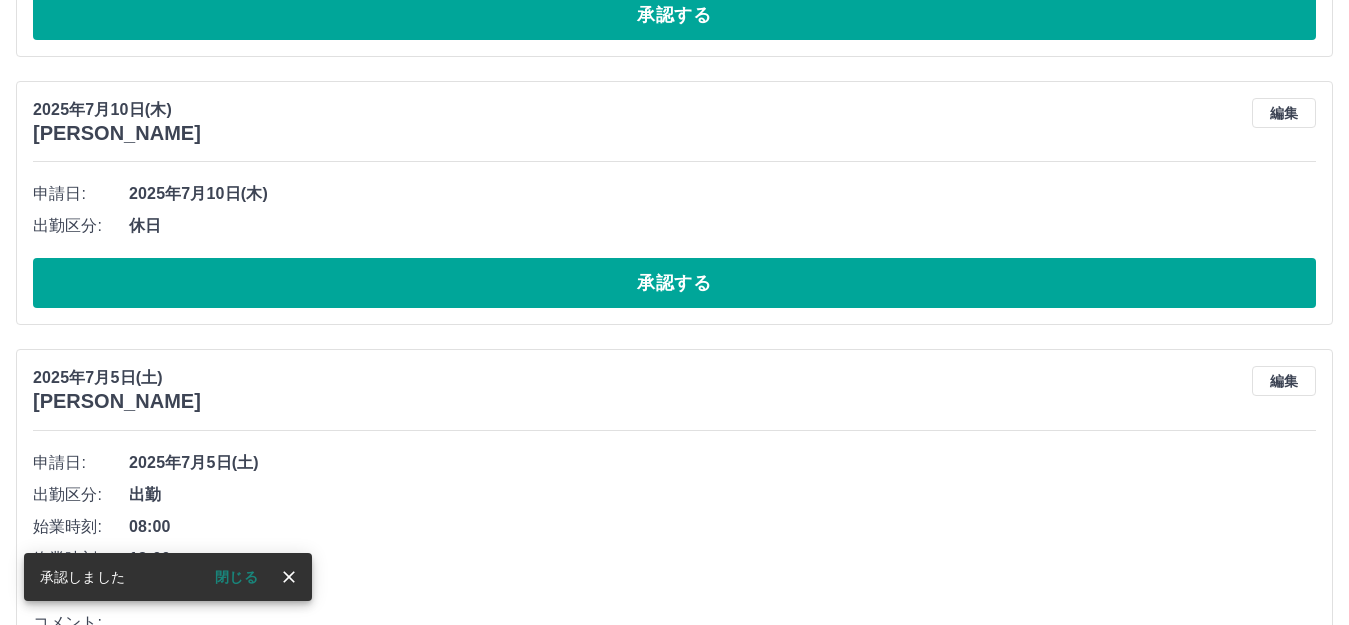 scroll, scrollTop: 5106, scrollLeft: 0, axis: vertical 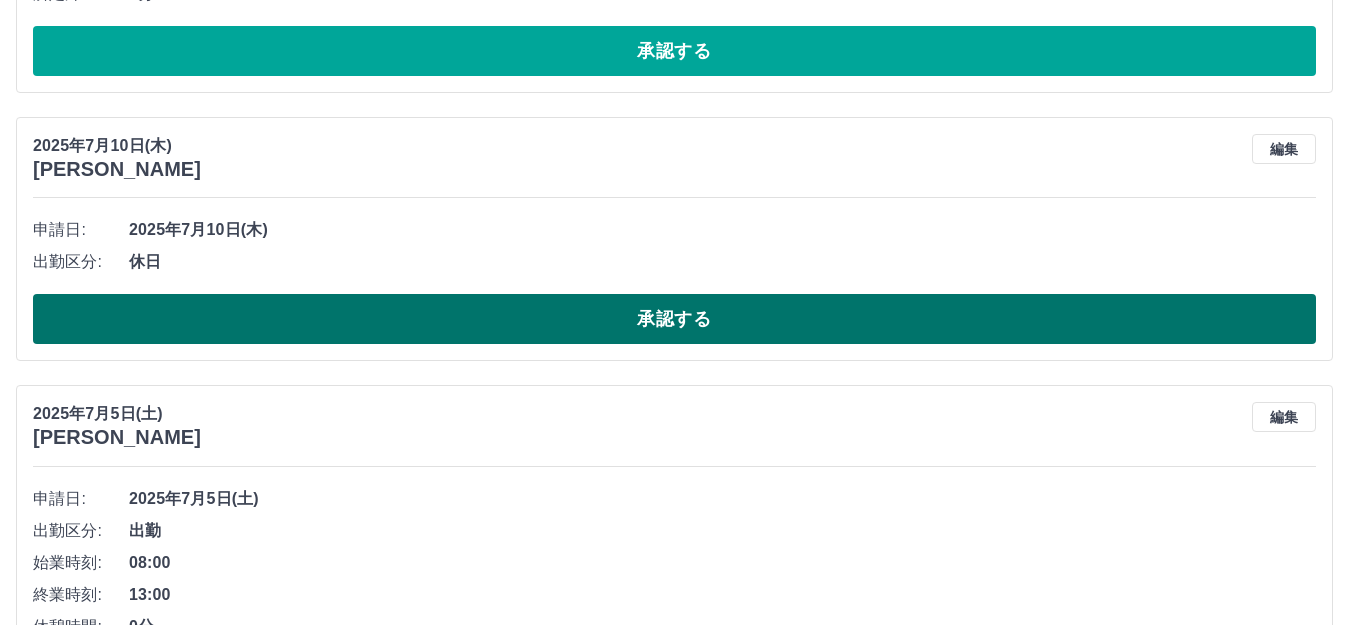 click on "承認する" at bounding box center [674, 319] 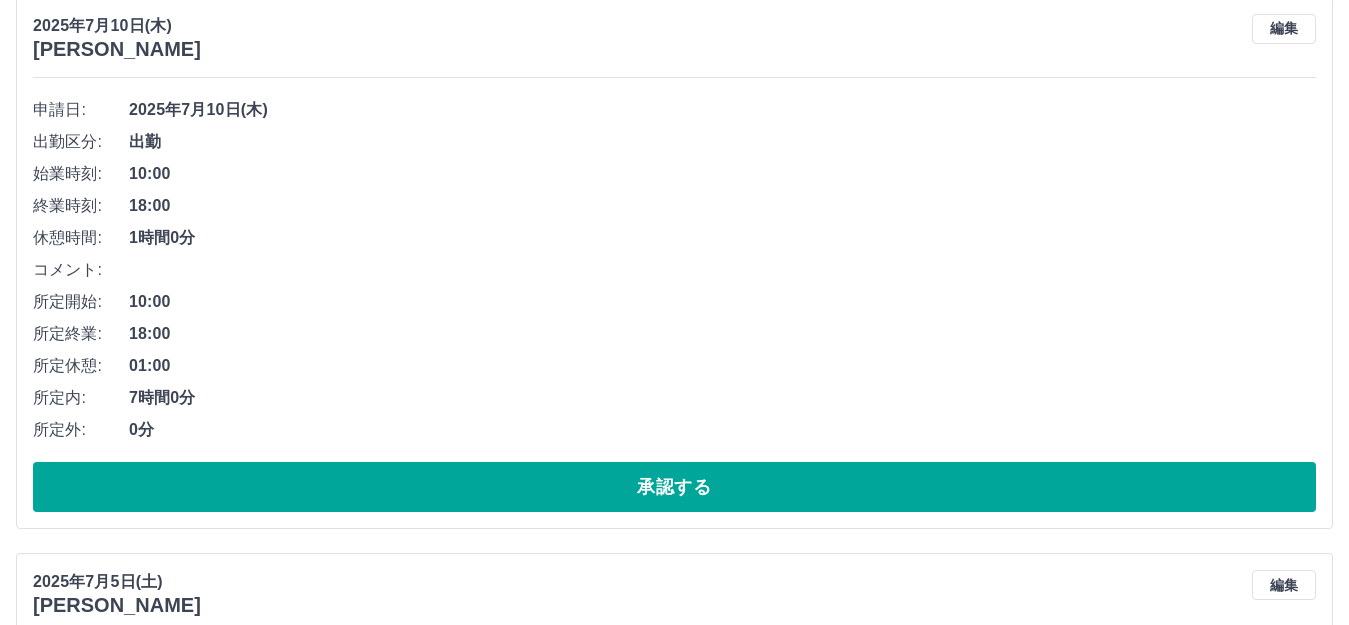 scroll, scrollTop: 4606, scrollLeft: 0, axis: vertical 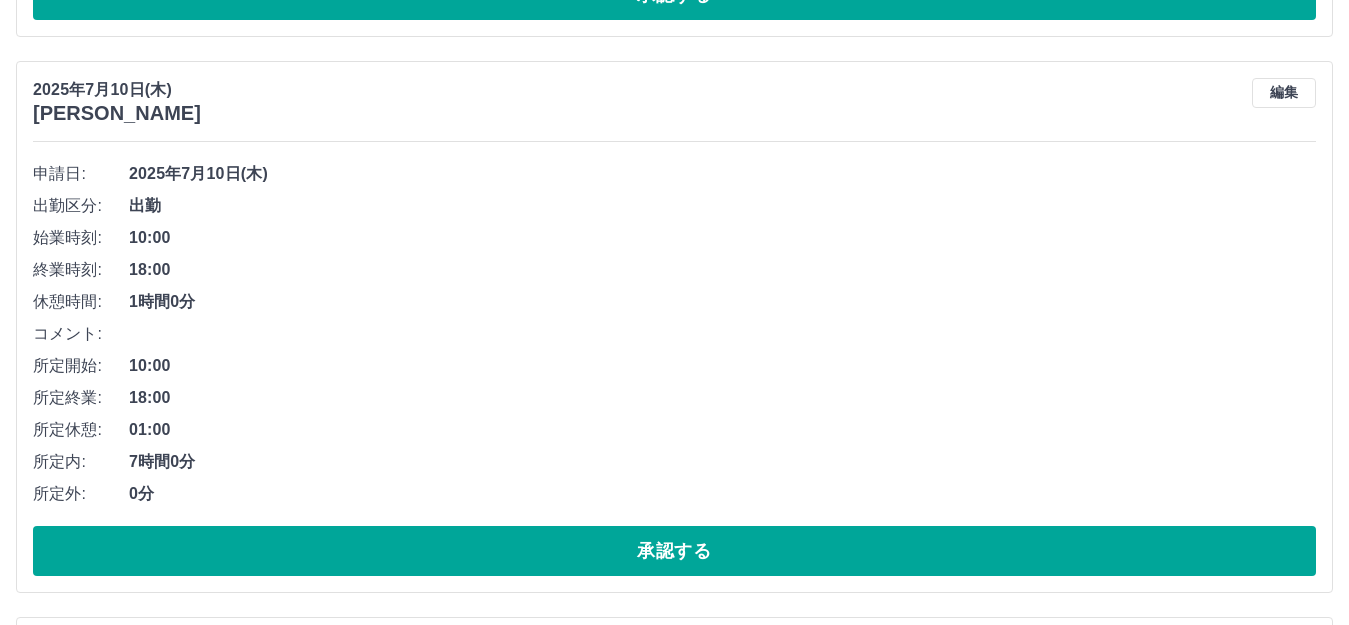click on "編集" at bounding box center (1284, 93) 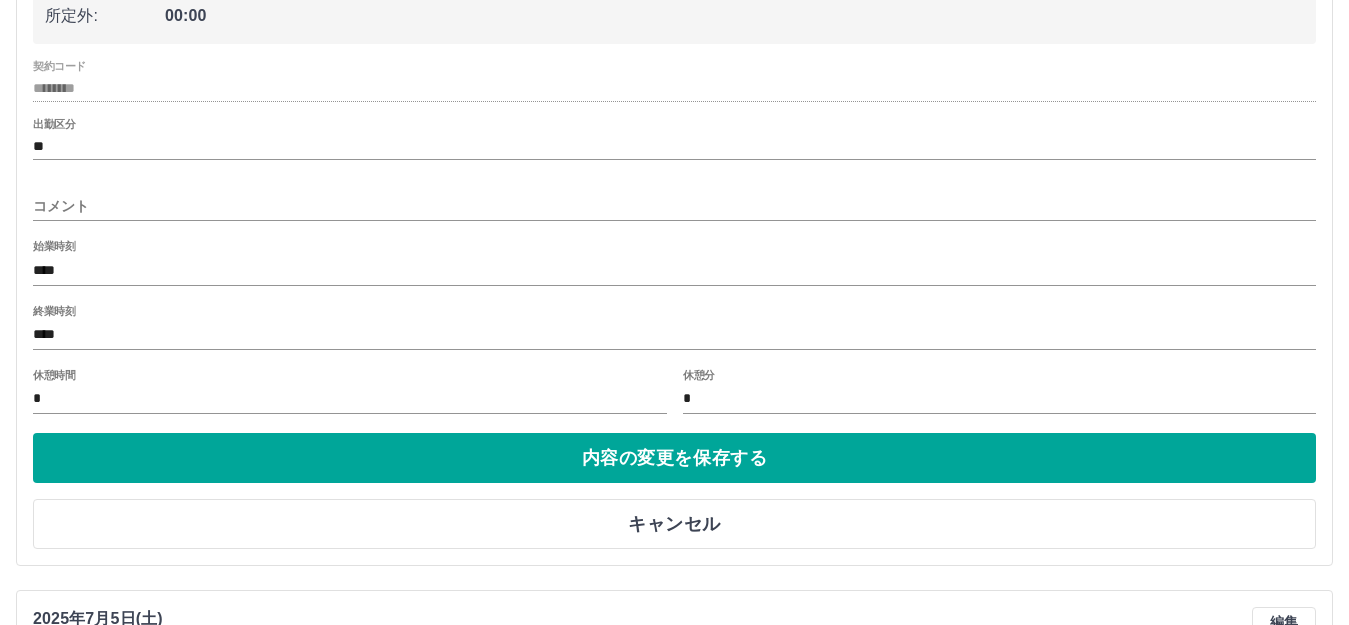 scroll, scrollTop: 5006, scrollLeft: 0, axis: vertical 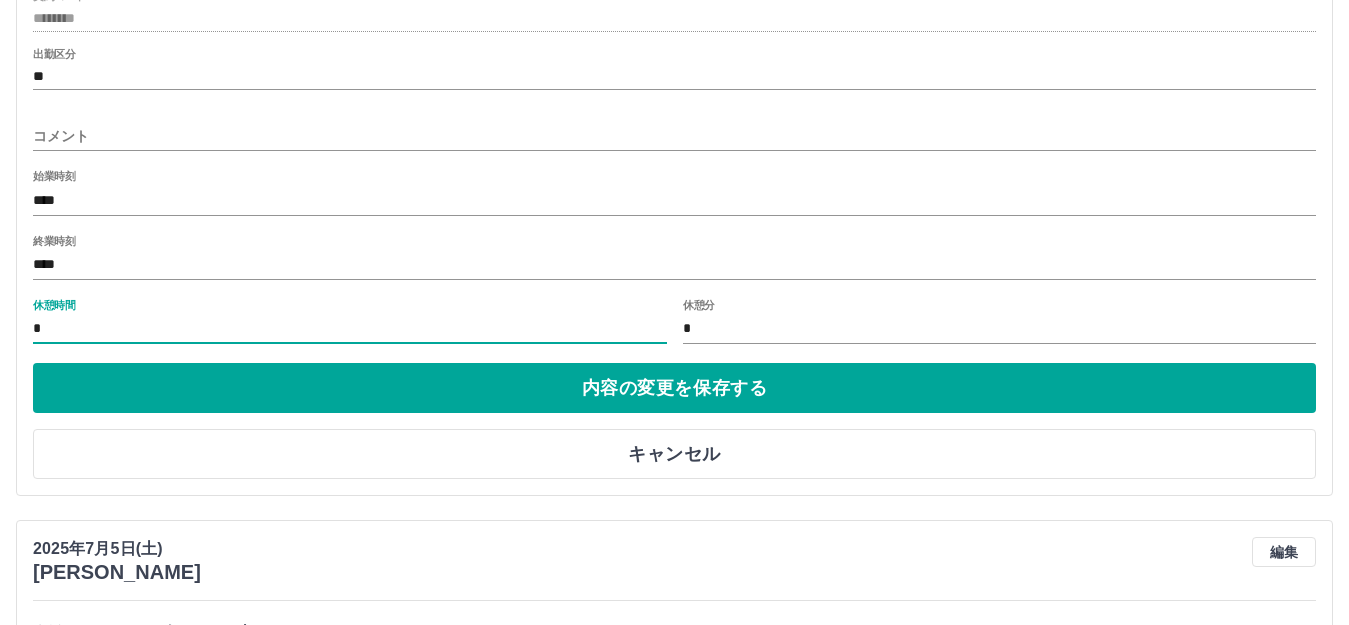 click on "*" at bounding box center (350, 329) 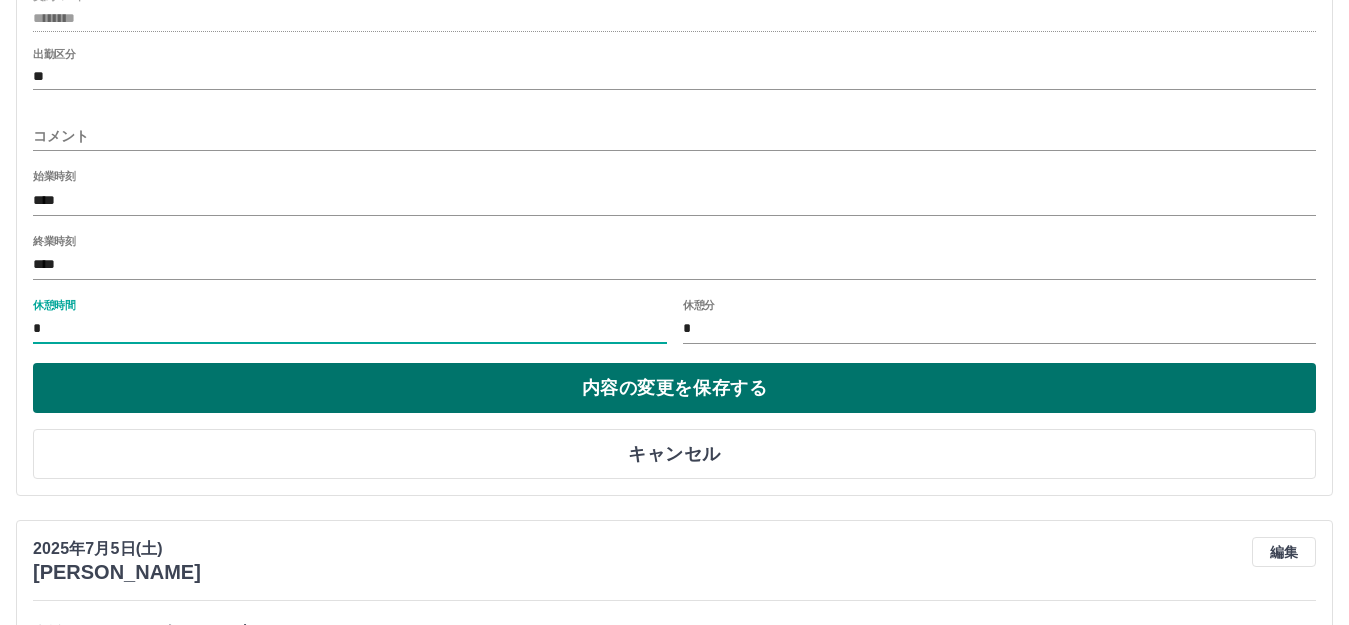 type on "*" 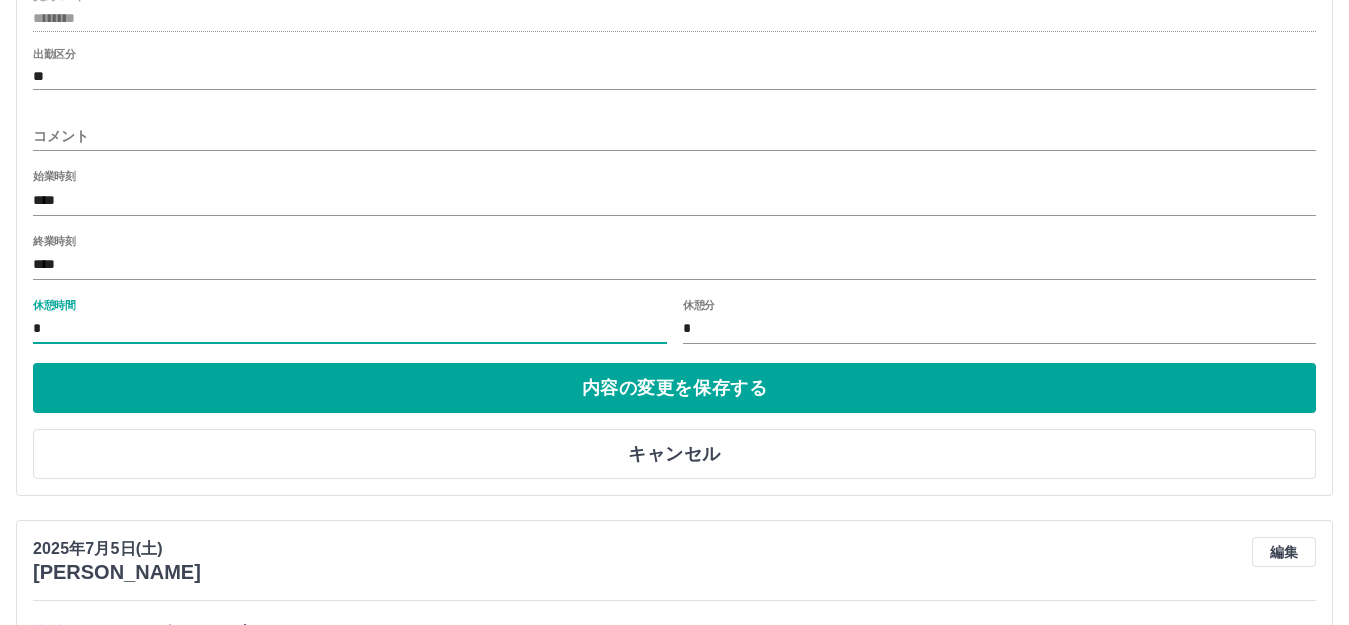 click on "内容の変更を保存する" at bounding box center (674, 388) 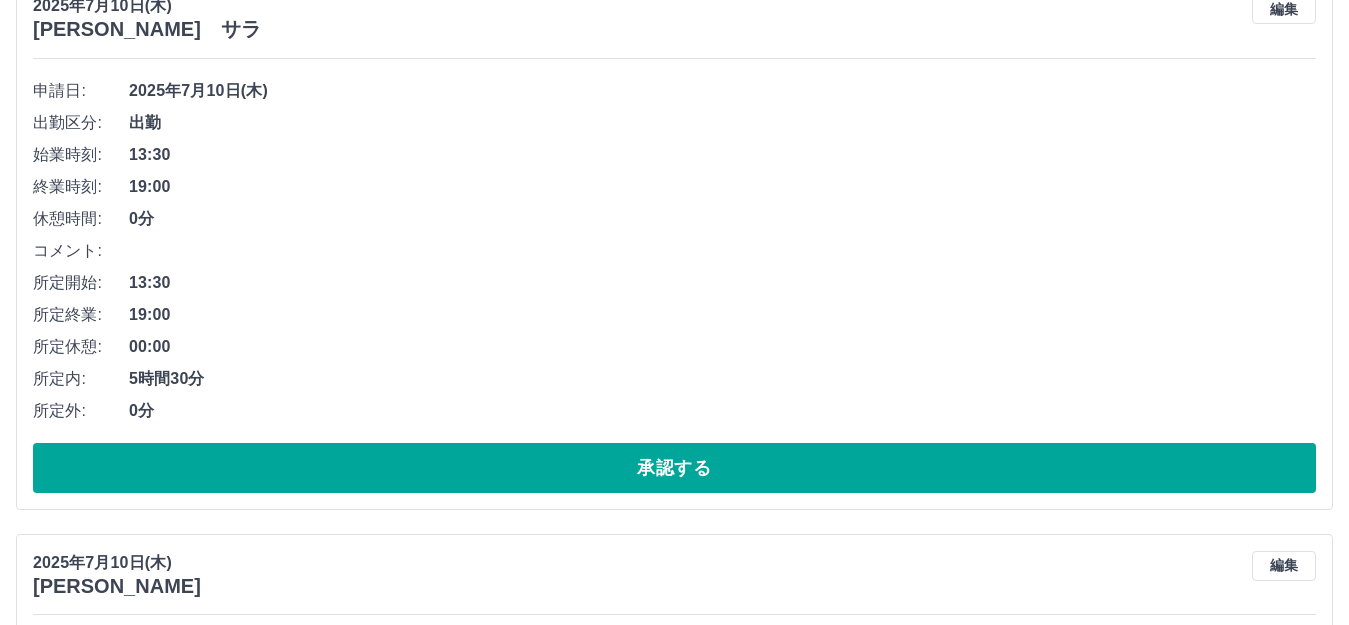 scroll, scrollTop: 4106, scrollLeft: 0, axis: vertical 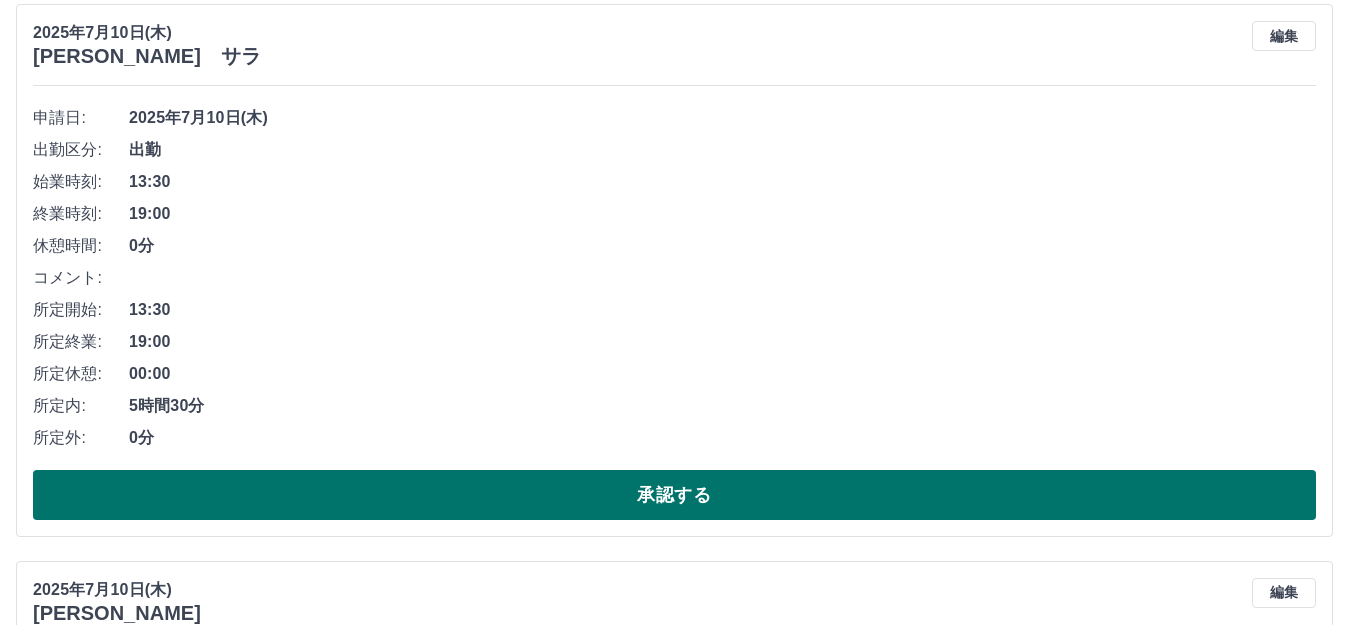 click on "承認する" at bounding box center (674, 495) 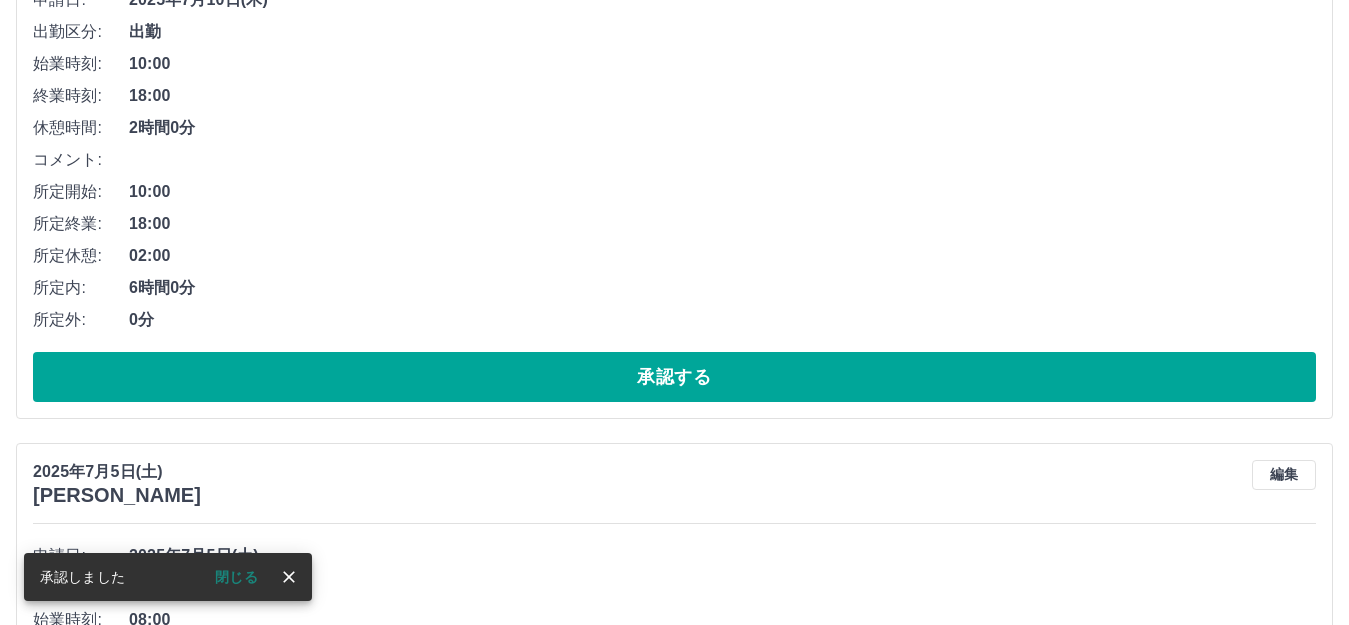 scroll, scrollTop: 4249, scrollLeft: 0, axis: vertical 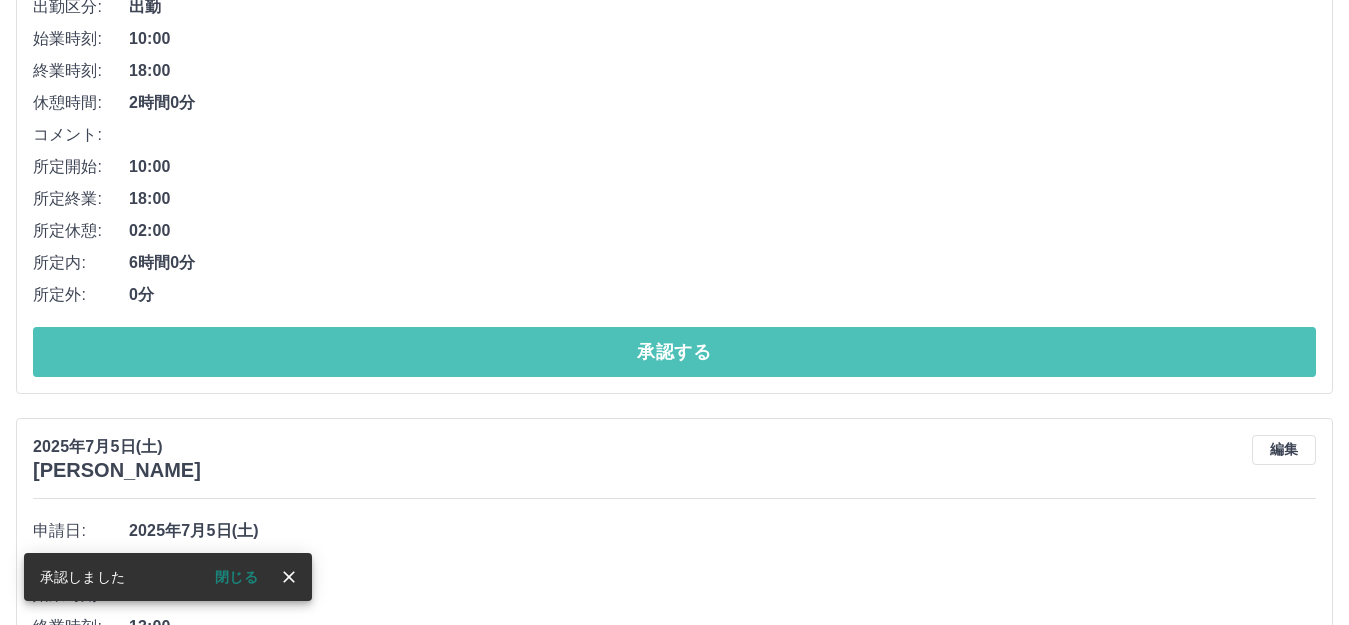 click on "承認する" at bounding box center (674, 352) 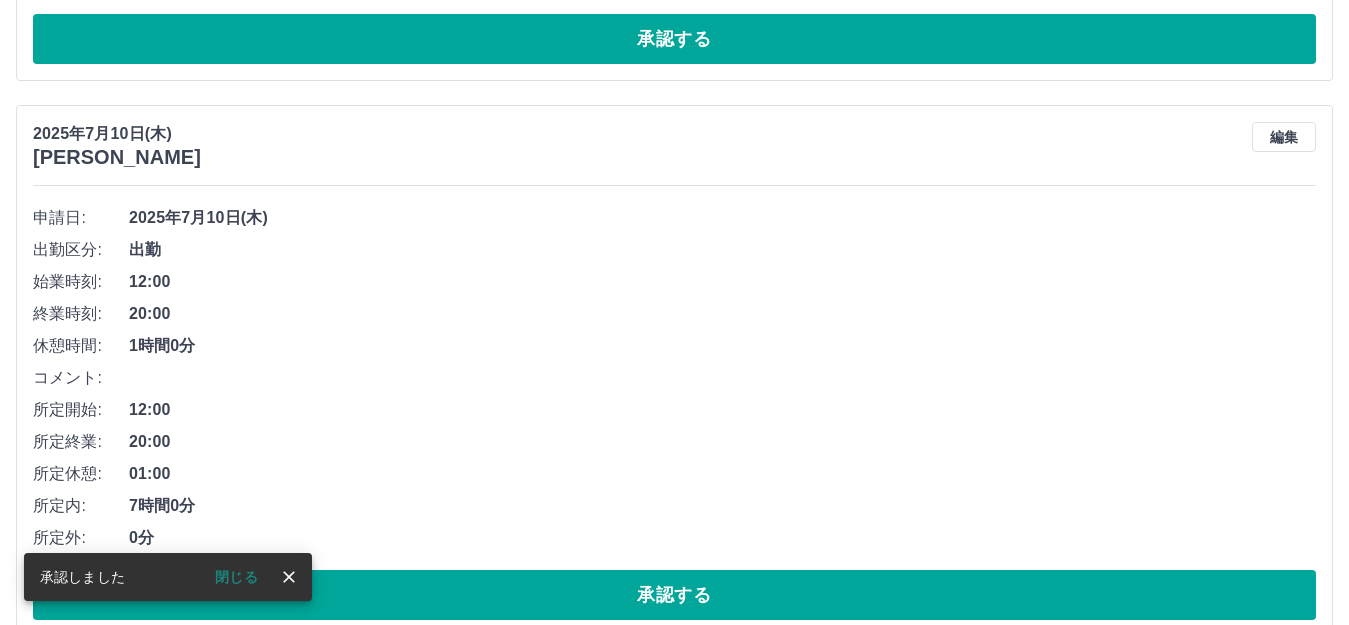 scroll, scrollTop: 3549, scrollLeft: 0, axis: vertical 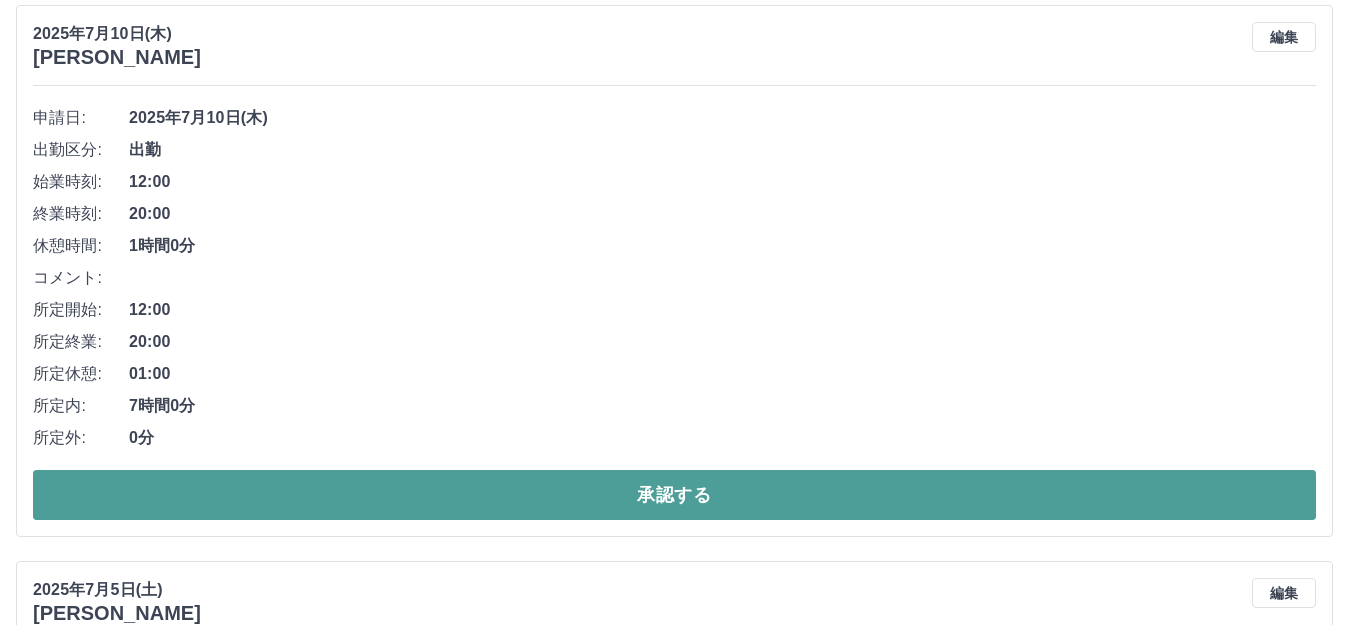 click on "承認する" at bounding box center [674, 495] 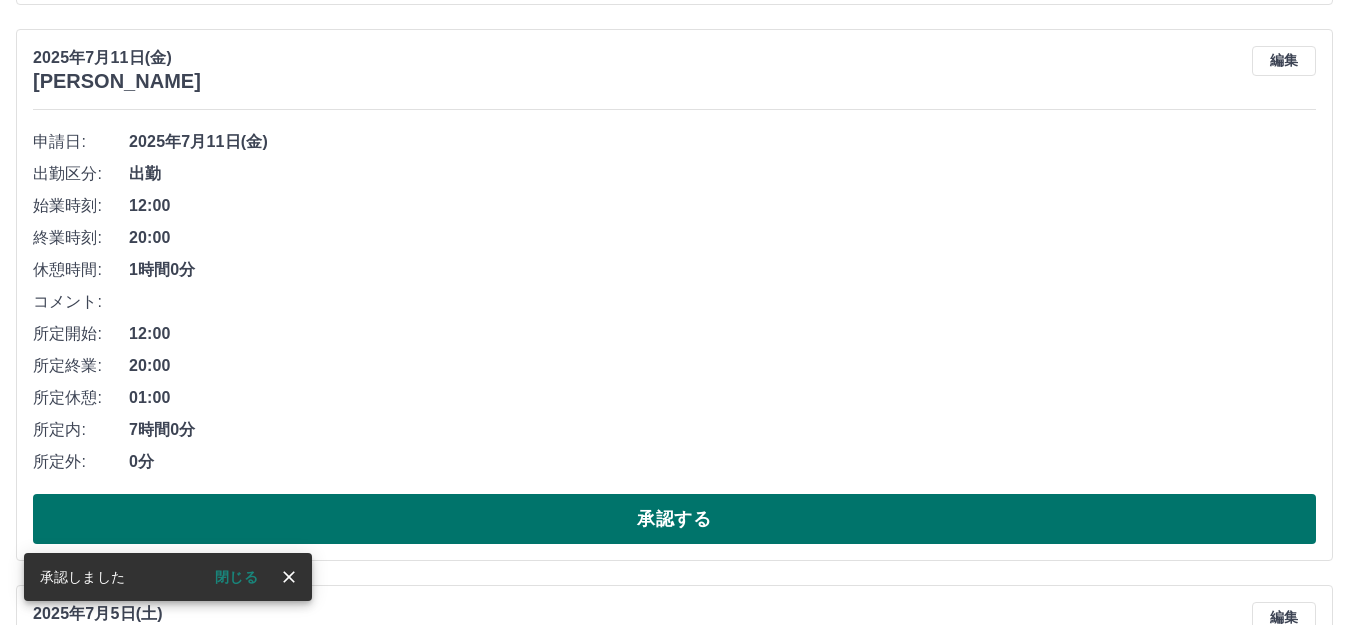 scroll, scrollTop: 2949, scrollLeft: 0, axis: vertical 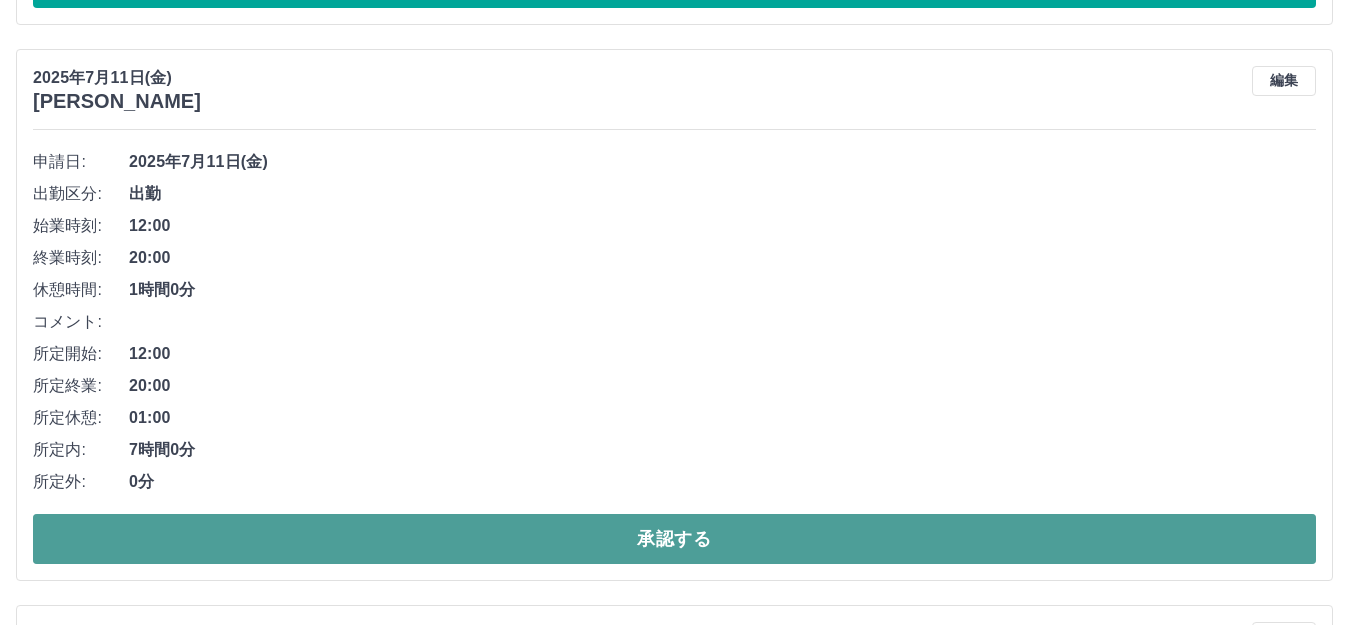click on "承認する" at bounding box center [674, 539] 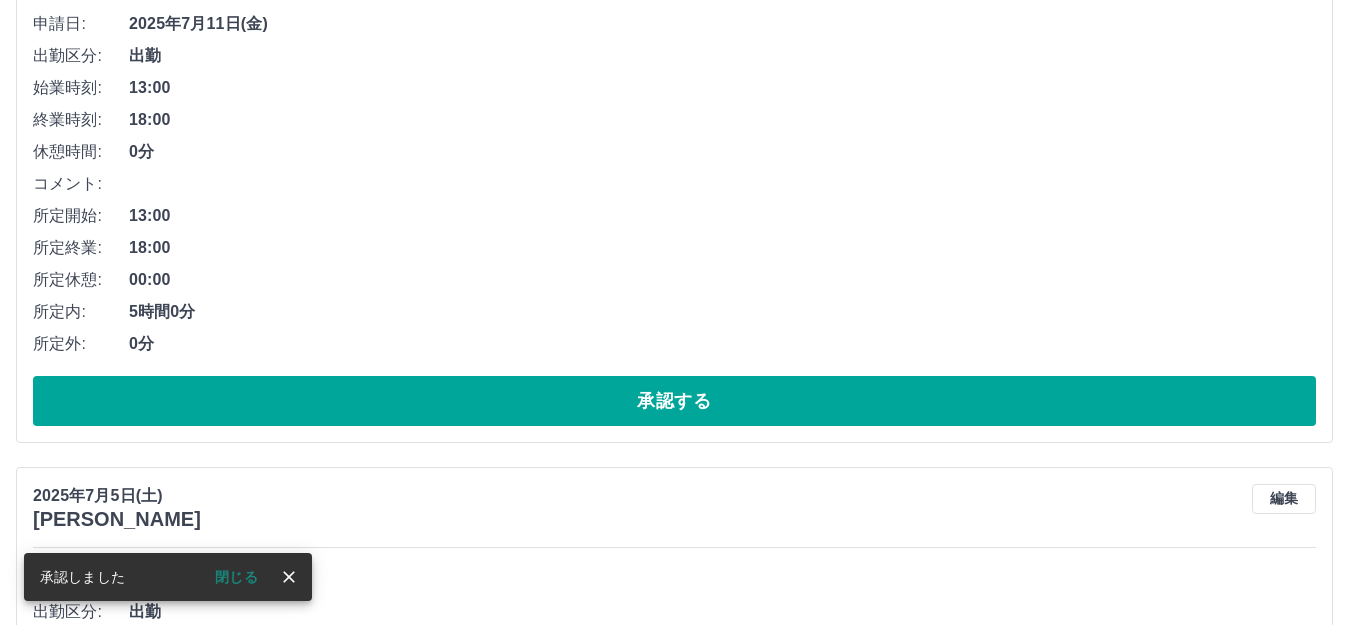 scroll, scrollTop: 2431, scrollLeft: 0, axis: vertical 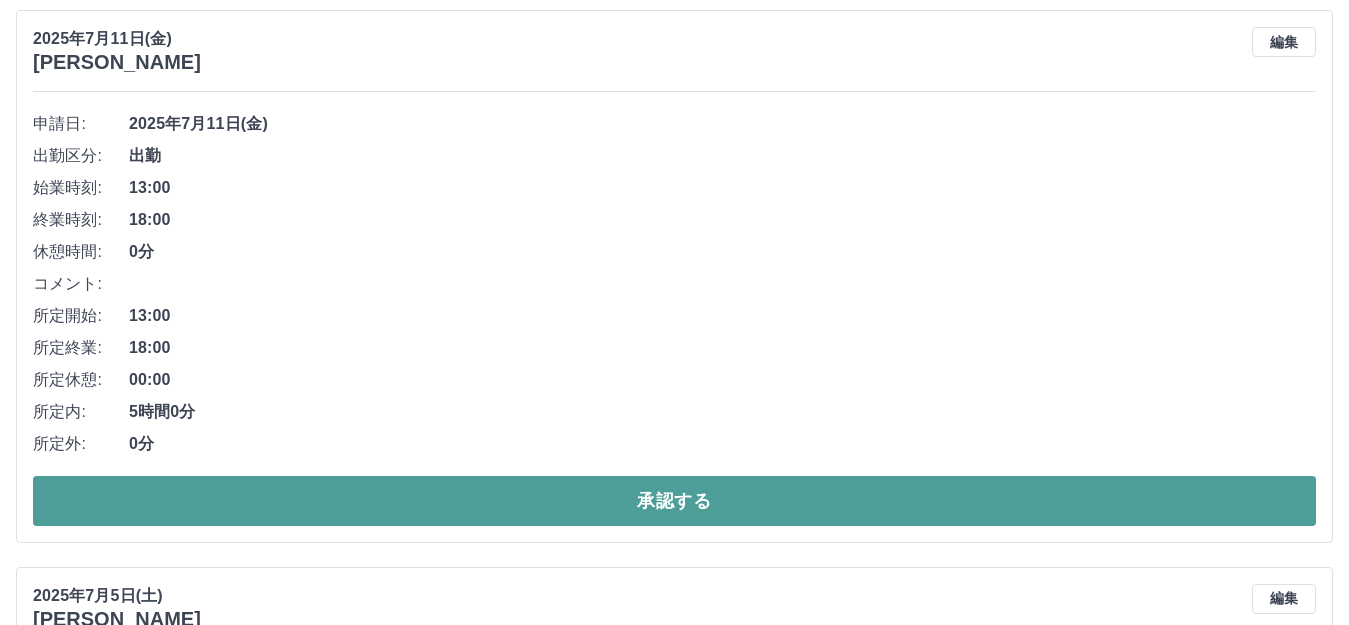 click on "承認する" at bounding box center [674, 501] 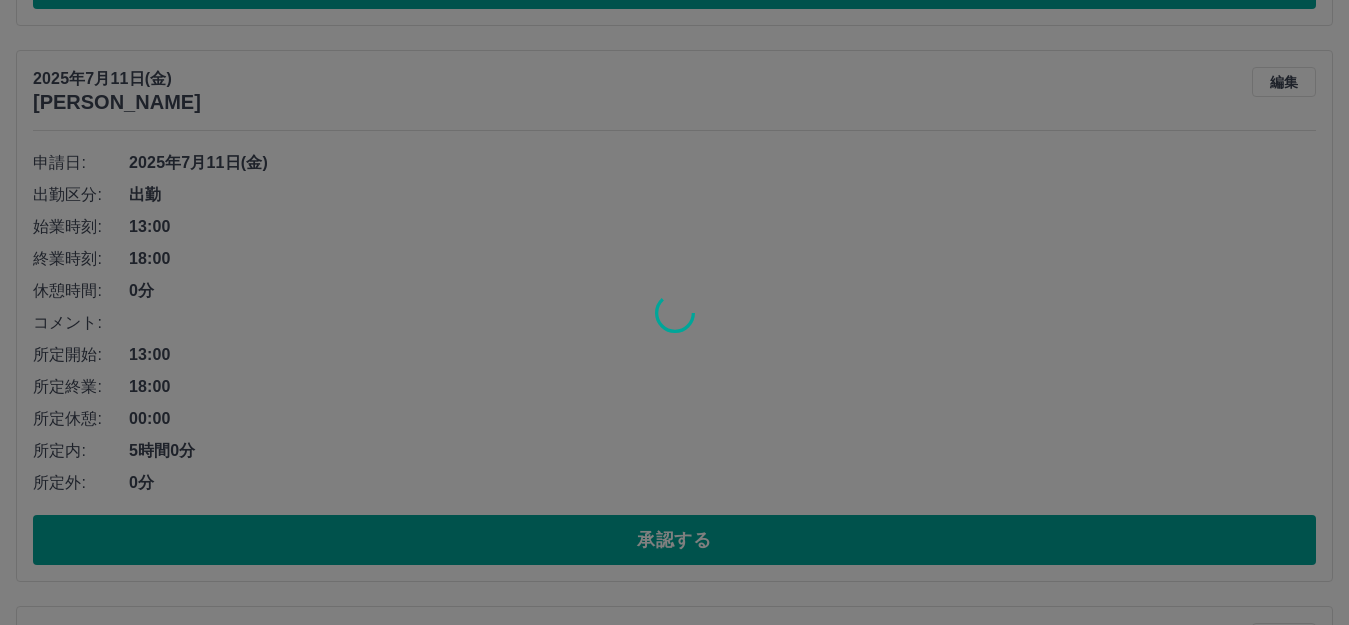 scroll, scrollTop: 1831, scrollLeft: 0, axis: vertical 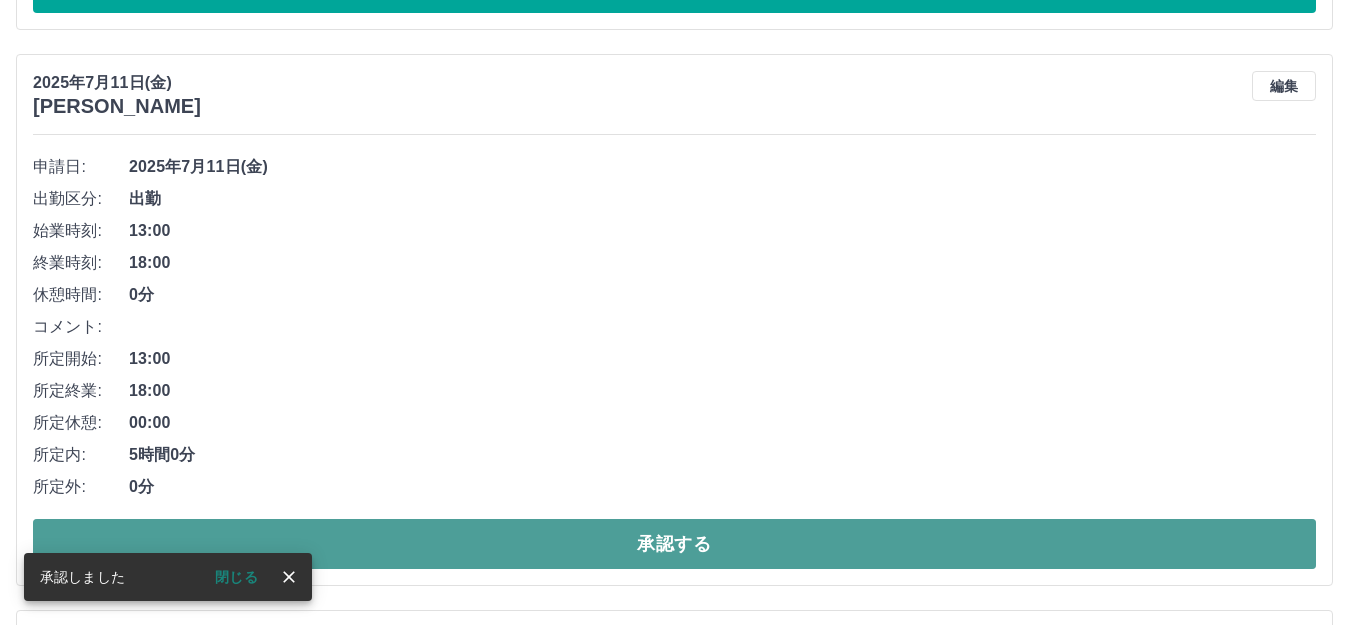 click on "承認する" at bounding box center (674, 544) 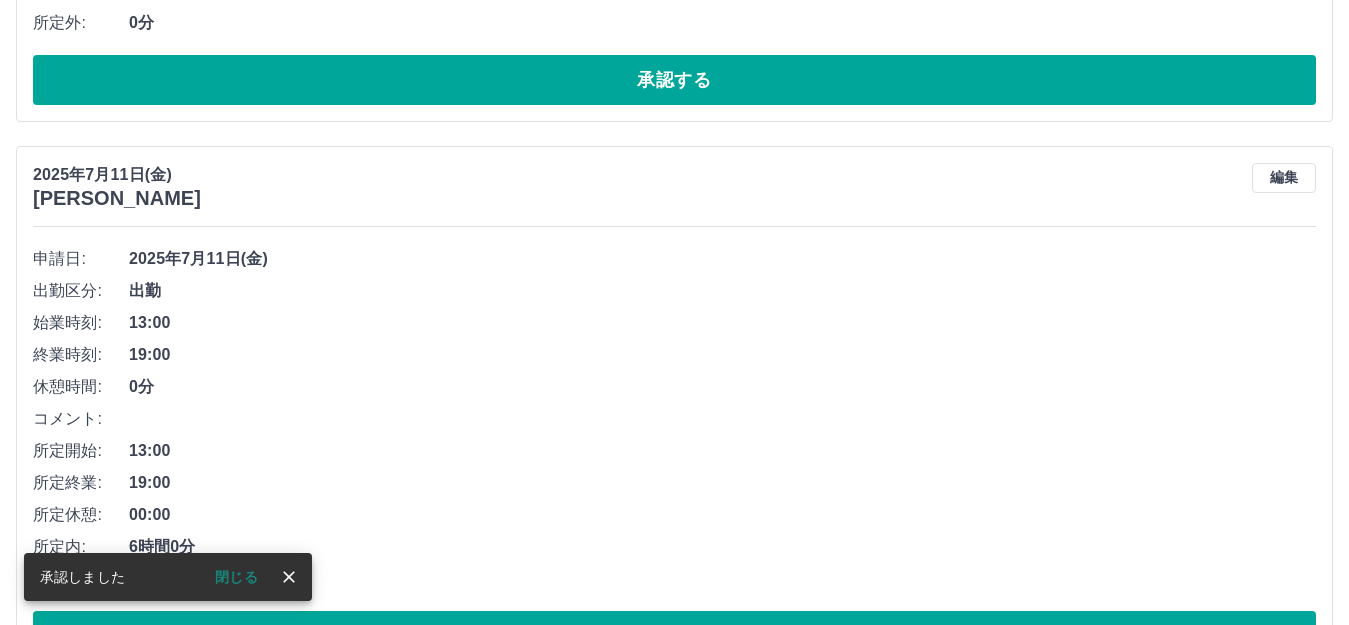 scroll, scrollTop: 1218, scrollLeft: 0, axis: vertical 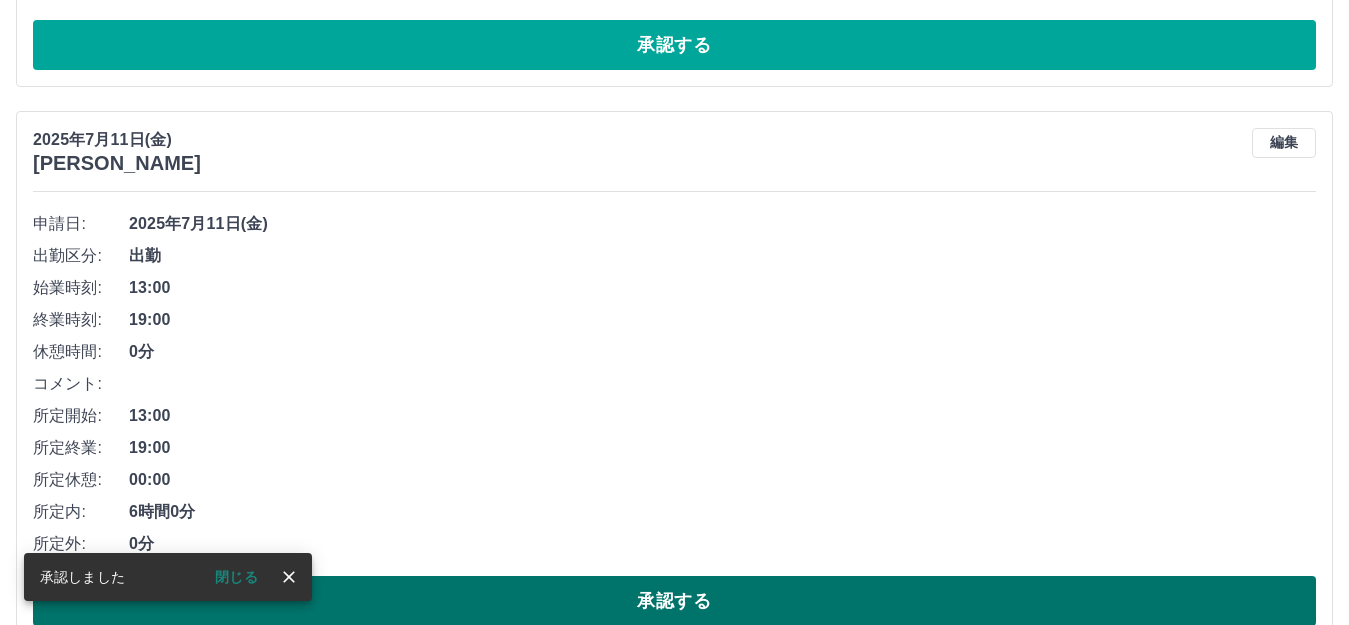click on "承認する" at bounding box center [674, 601] 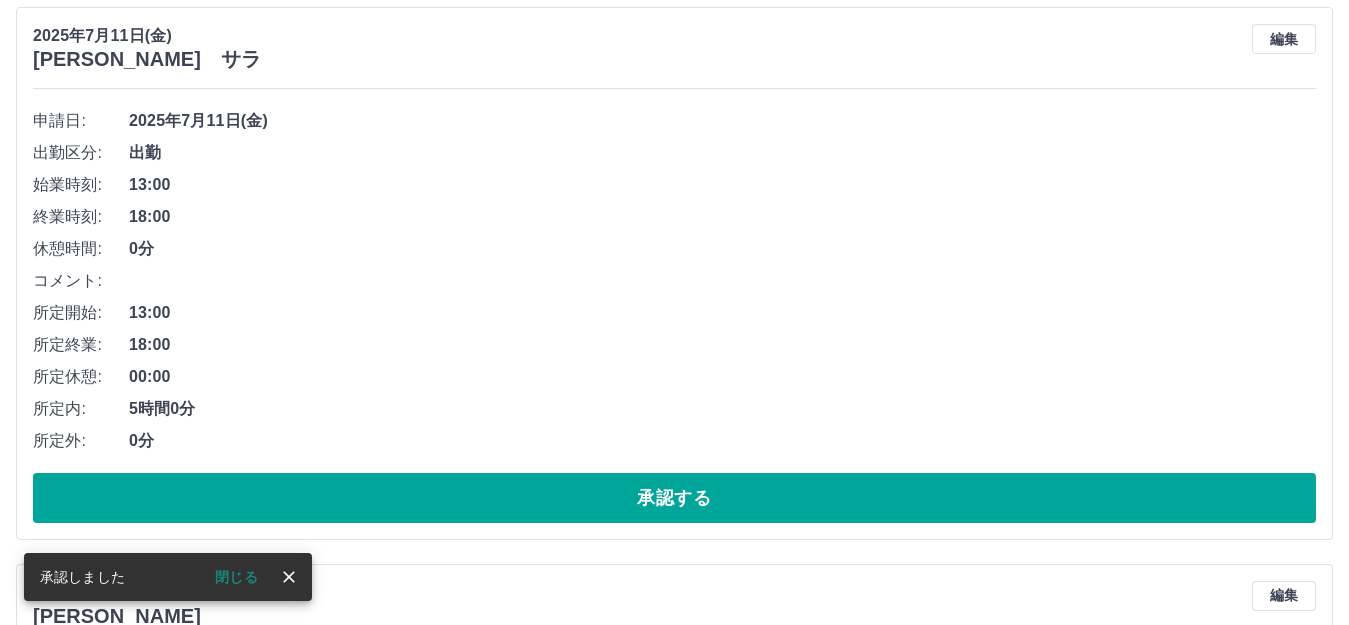 scroll, scrollTop: 718, scrollLeft: 0, axis: vertical 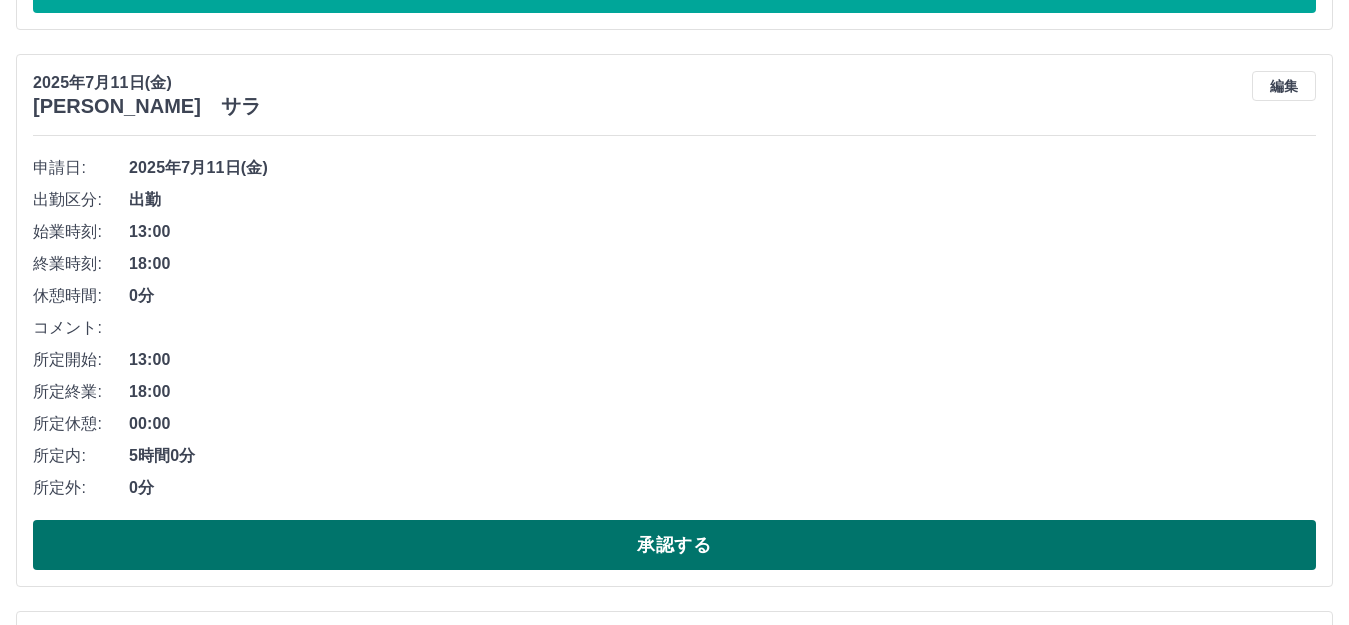 click on "承認する" at bounding box center [674, 545] 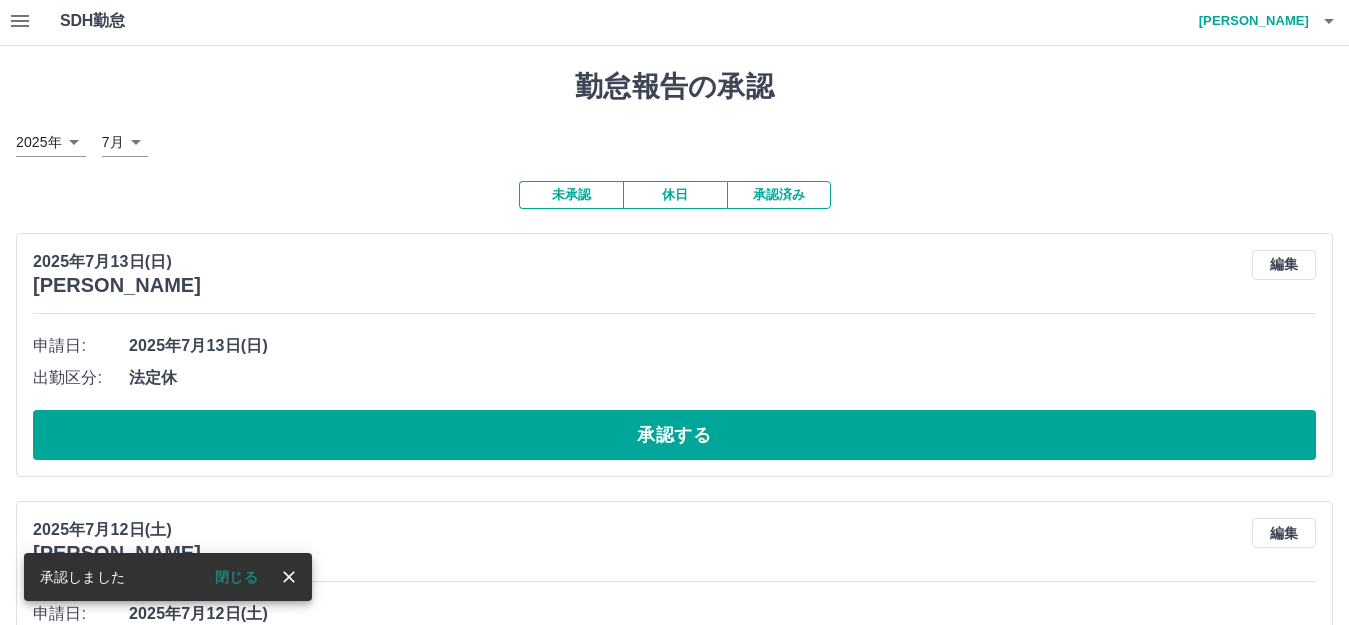 scroll, scrollTop: 0, scrollLeft: 0, axis: both 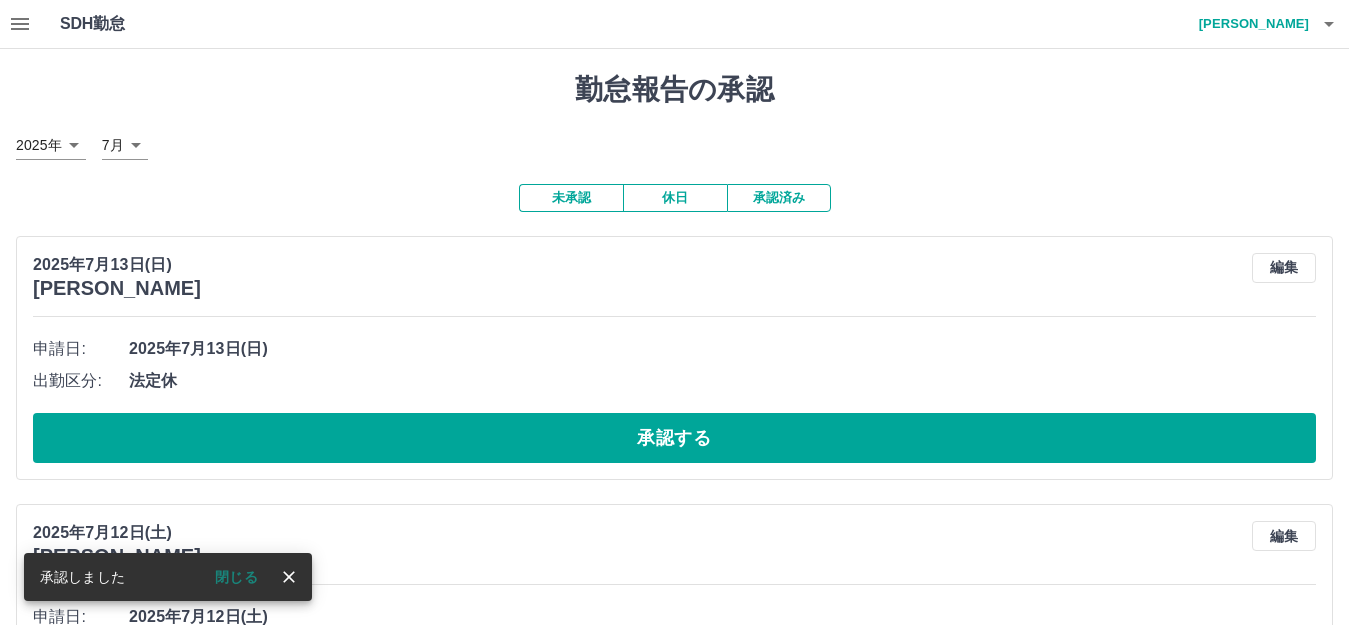click on "承認済み" at bounding box center [779, 198] 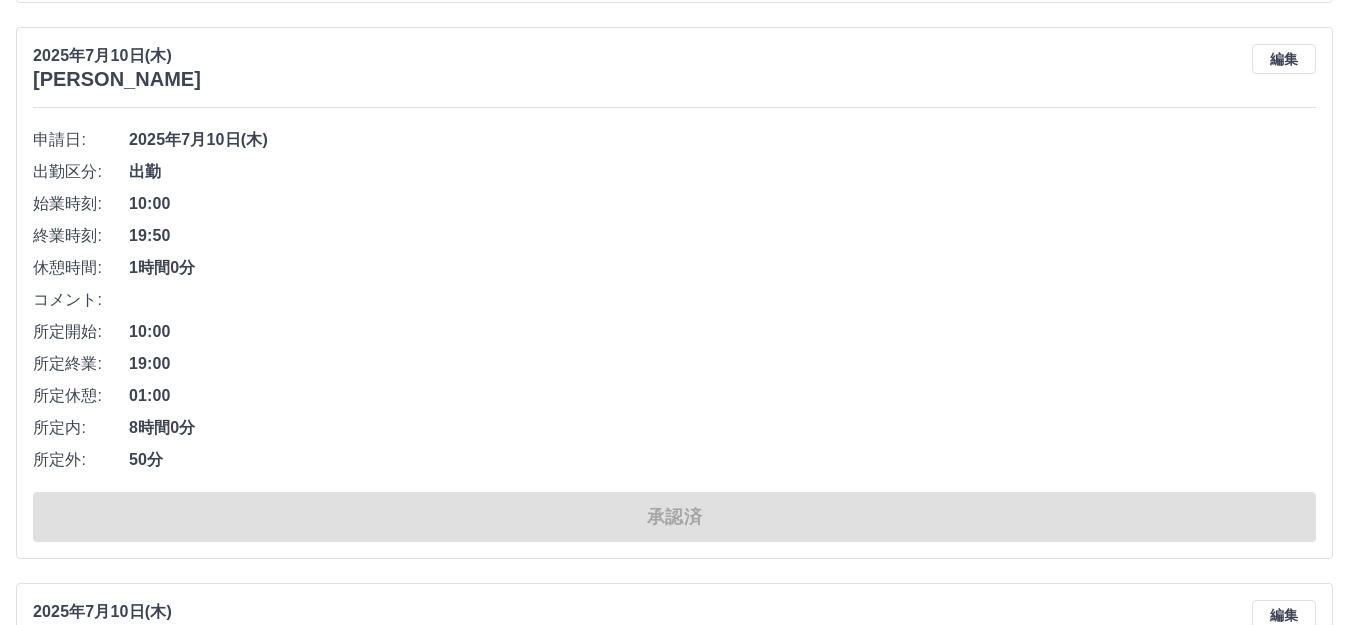 scroll, scrollTop: 5500, scrollLeft: 0, axis: vertical 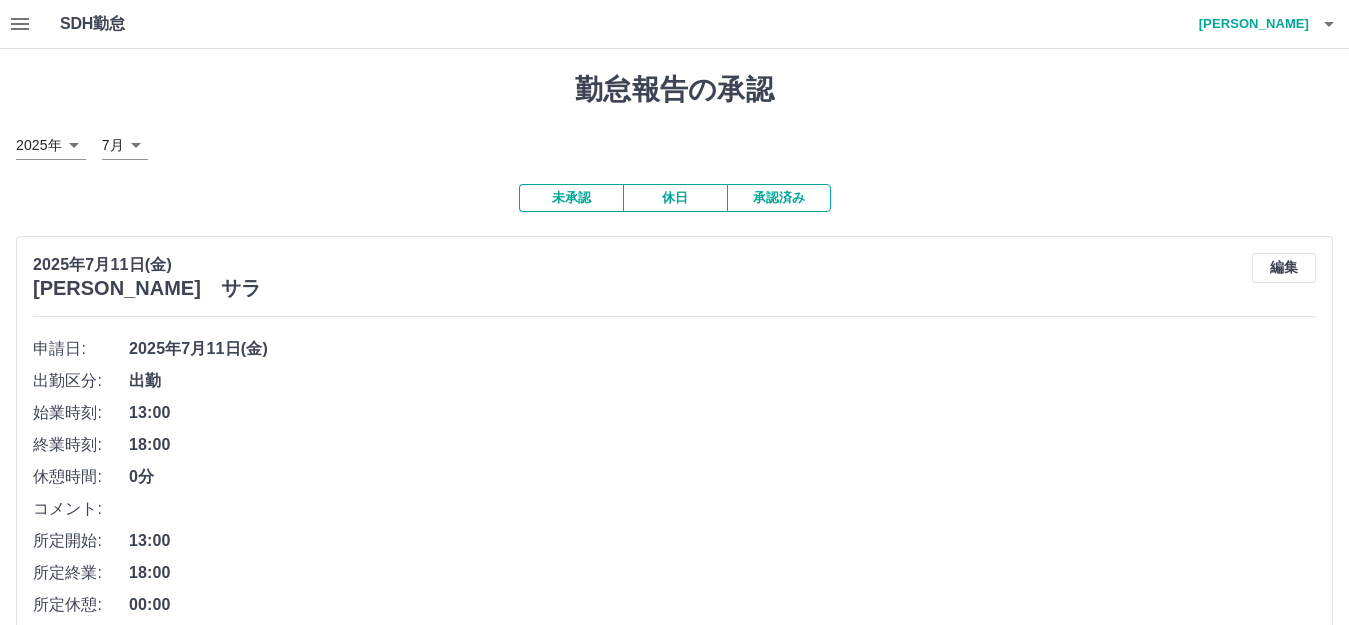 click on "杉﨑　美樹" at bounding box center (1249, 24) 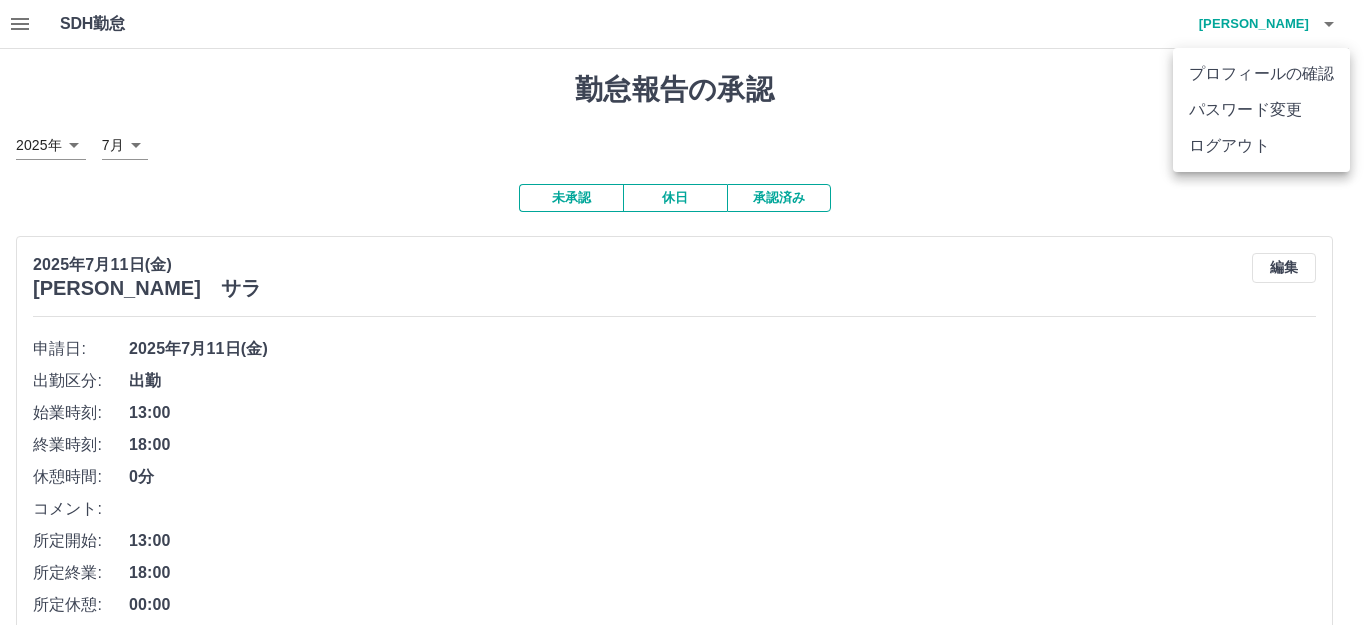 click on "ログアウト" at bounding box center [1261, 146] 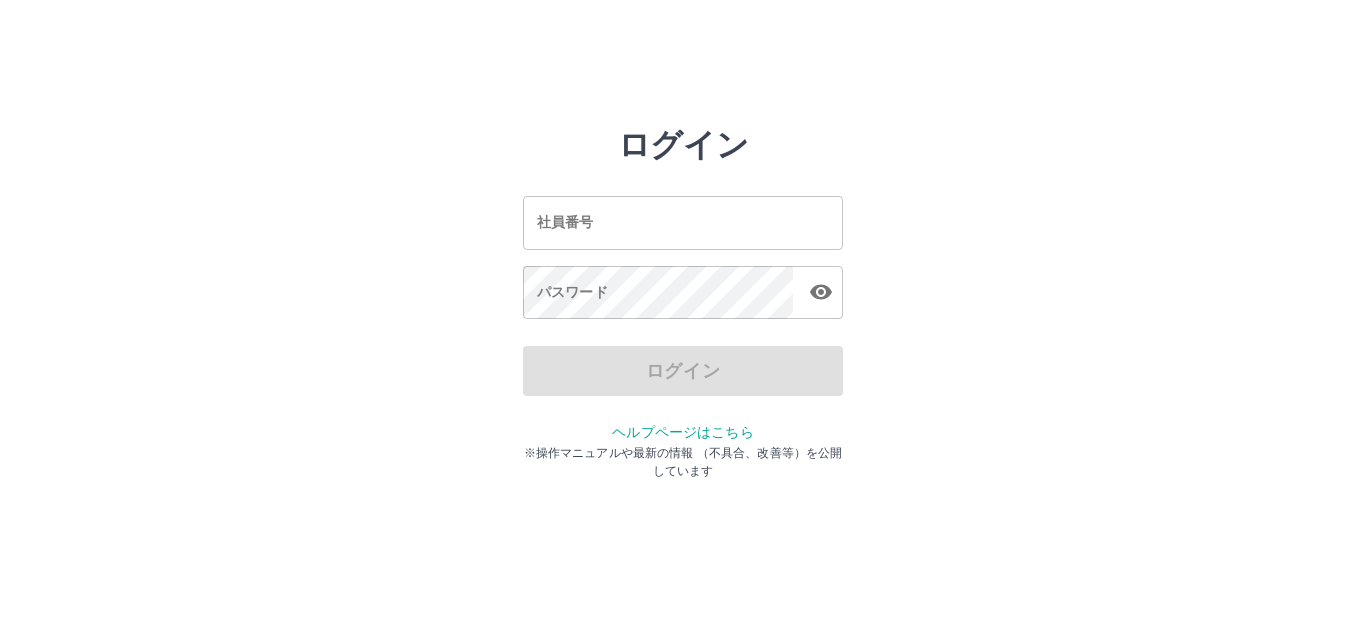 scroll, scrollTop: 0, scrollLeft: 0, axis: both 